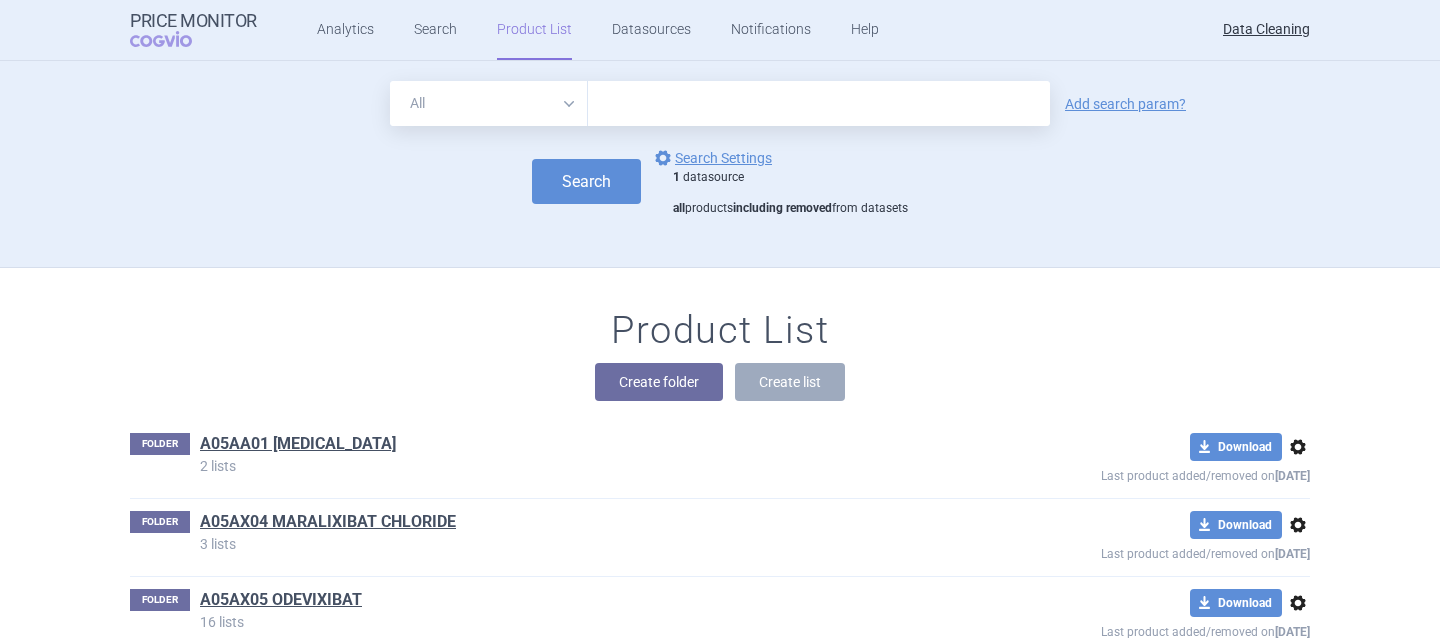 scroll, scrollTop: 0, scrollLeft: 0, axis: both 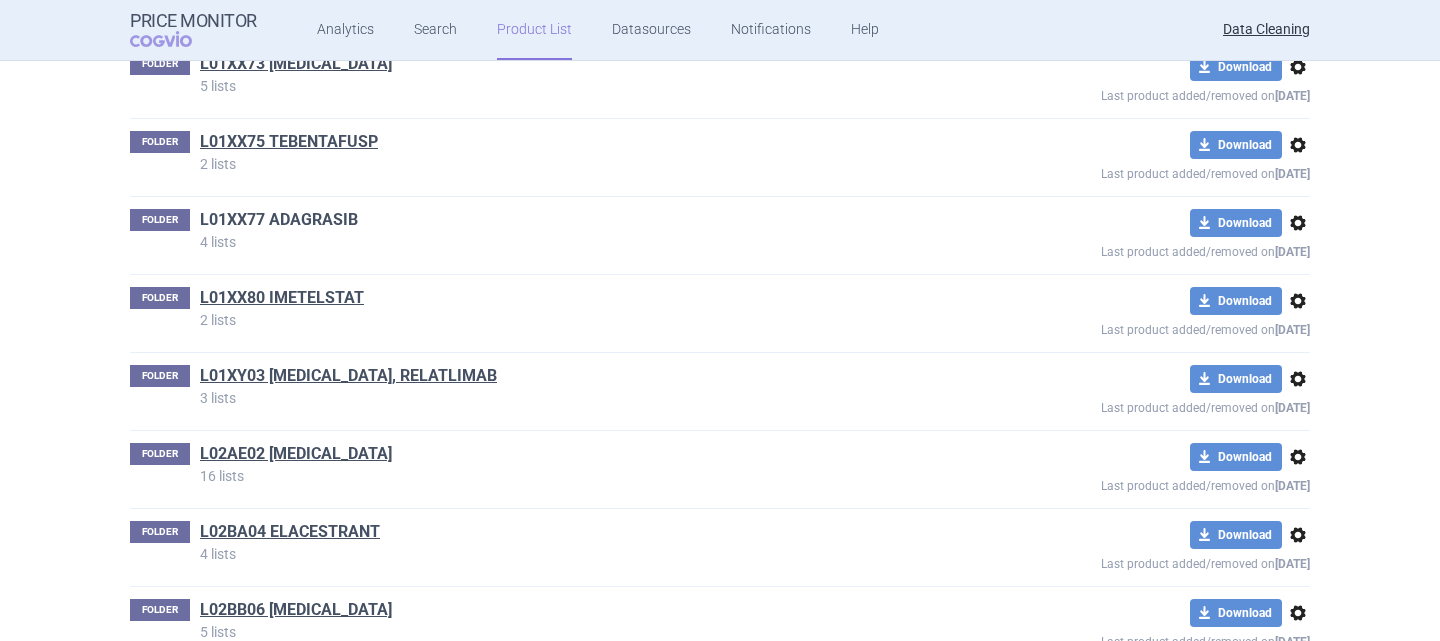 click on "L01XX77 ADAGRASIB" at bounding box center (279, 220) 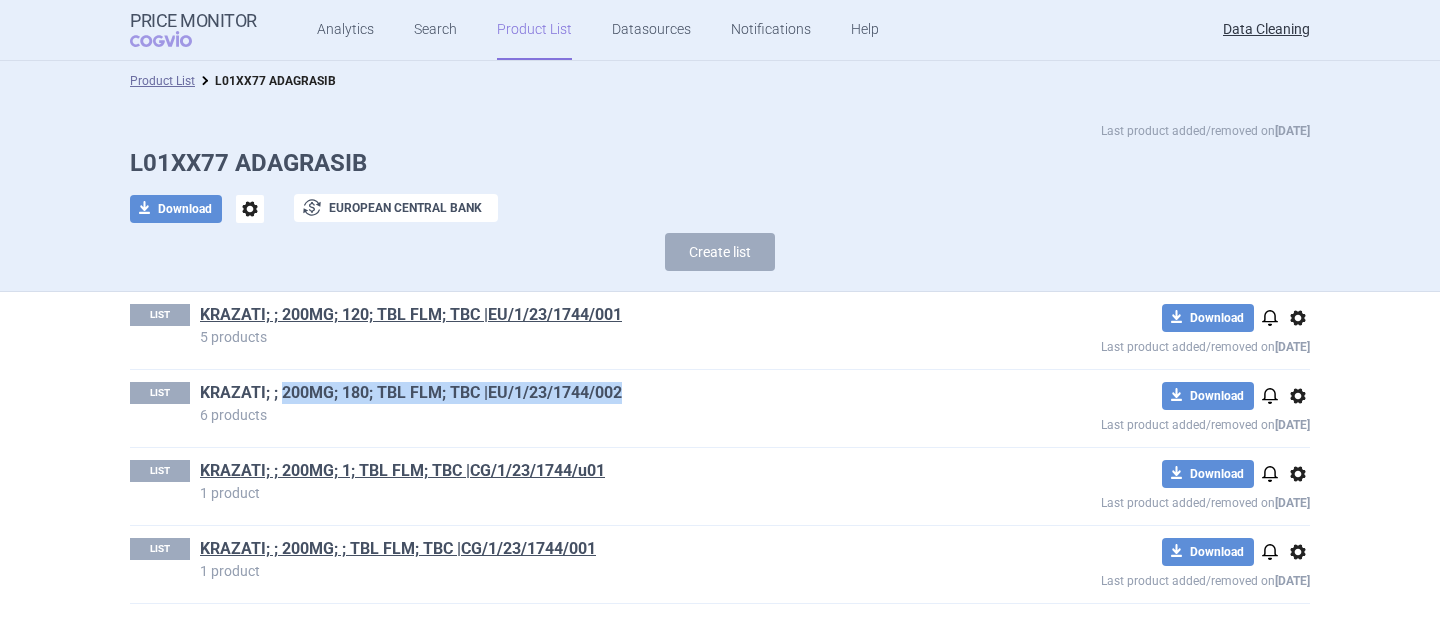 drag, startPoint x: 640, startPoint y: 398, endPoint x: 280, endPoint y: 394, distance: 360.02222 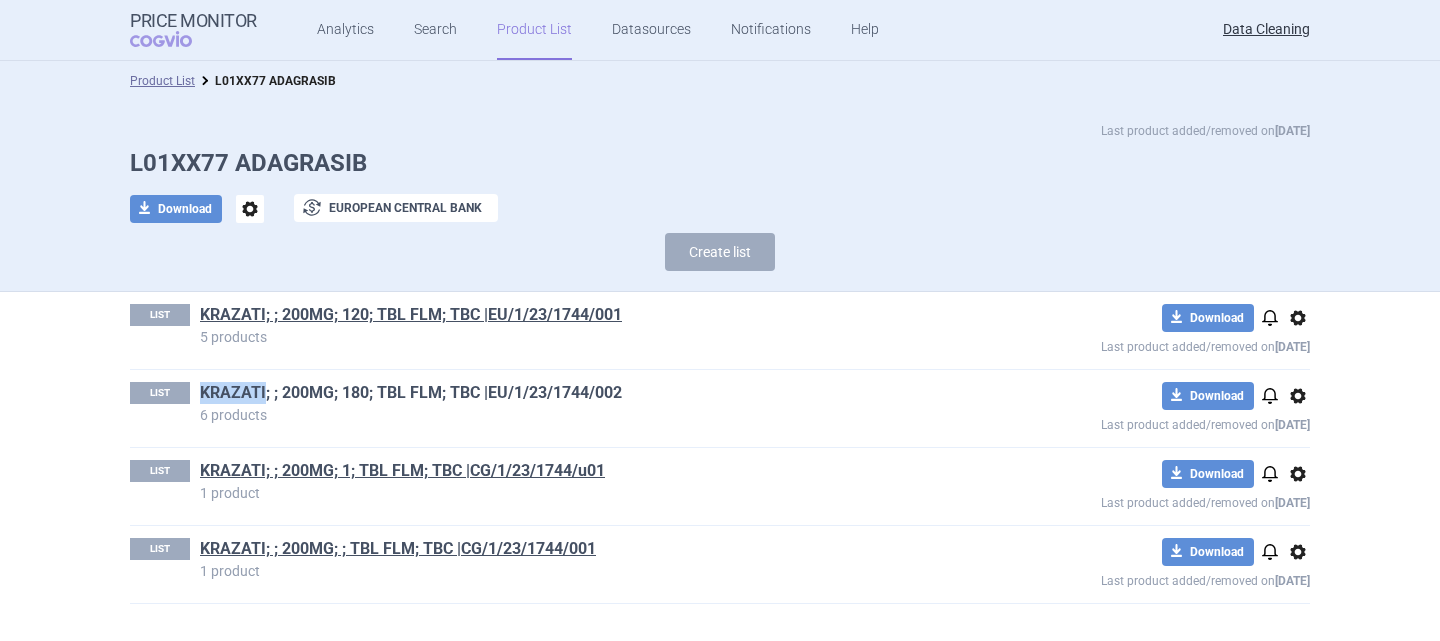 drag, startPoint x: 199, startPoint y: 388, endPoint x: 267, endPoint y: 397, distance: 68.593 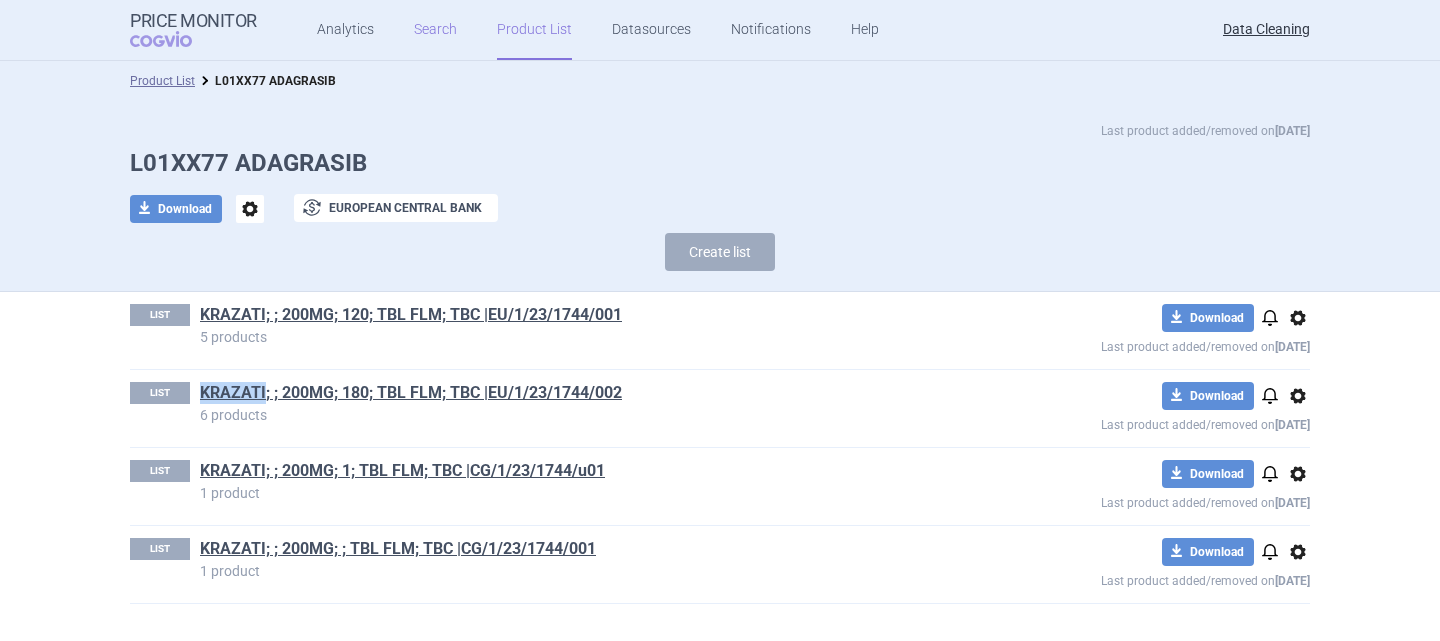 click on "Search" at bounding box center [435, 30] 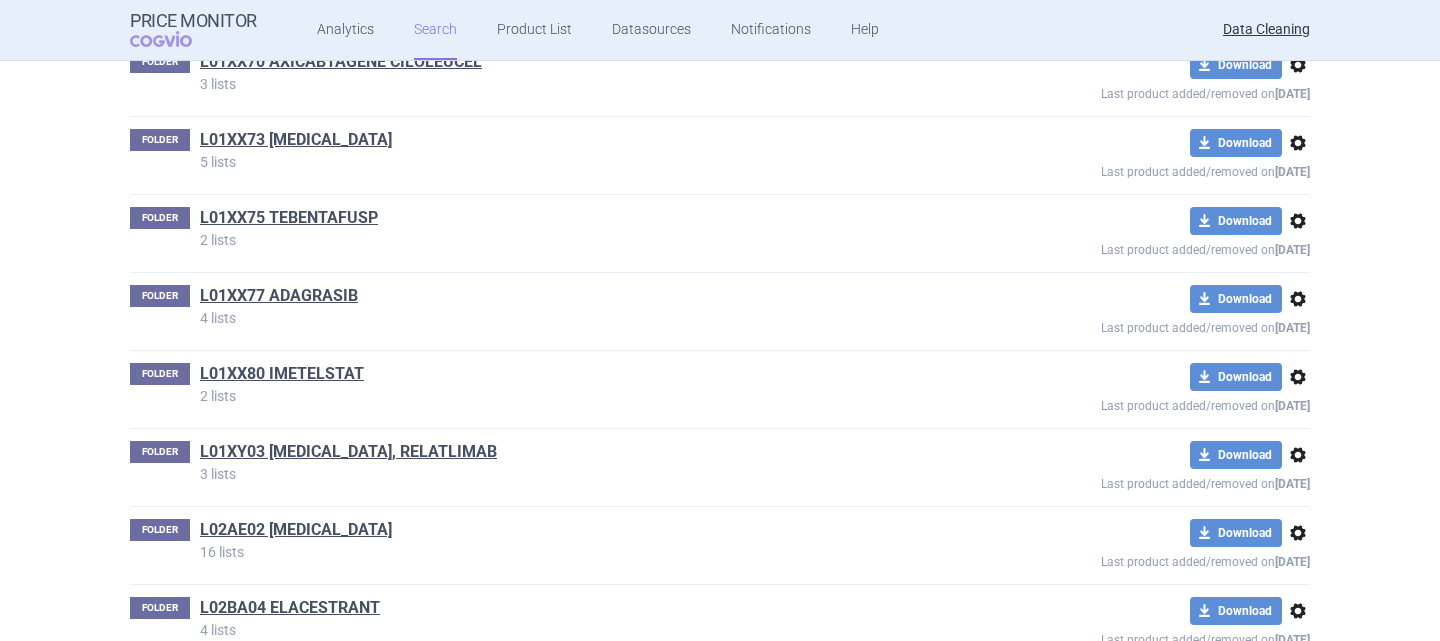 scroll, scrollTop: 69700, scrollLeft: 0, axis: vertical 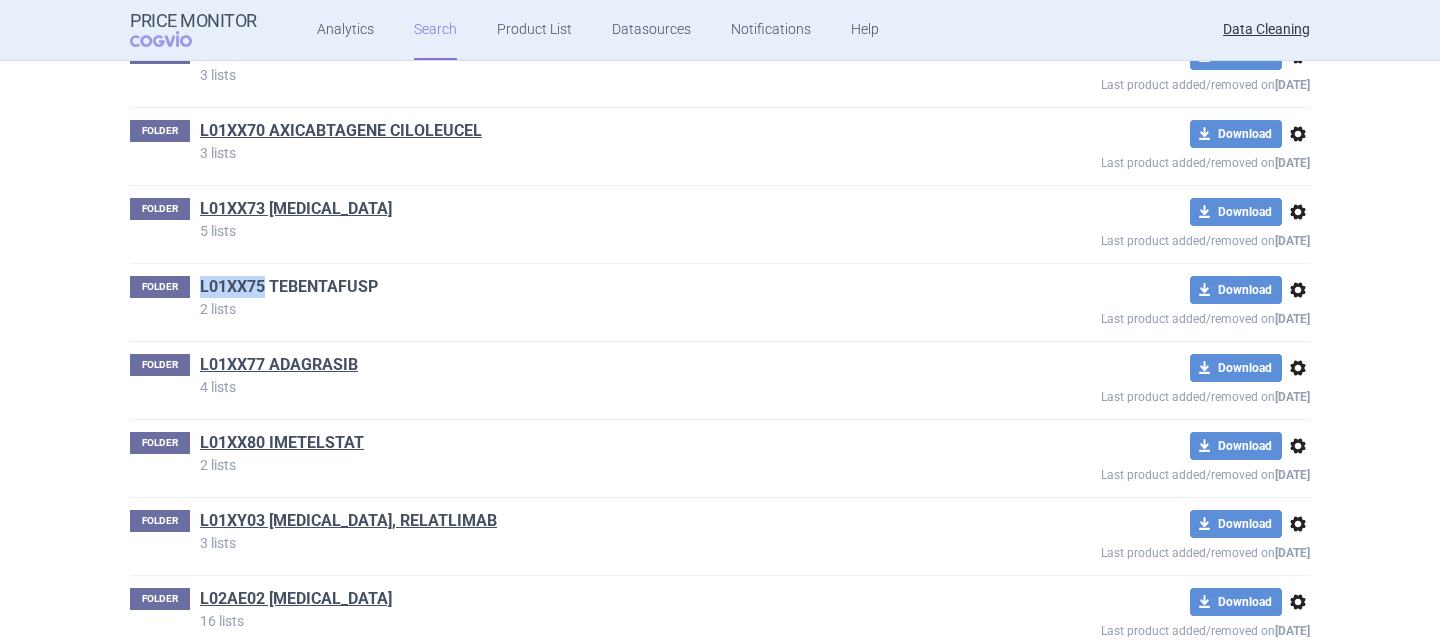 drag, startPoint x: 186, startPoint y: 269, endPoint x: 254, endPoint y: 263, distance: 68.26419 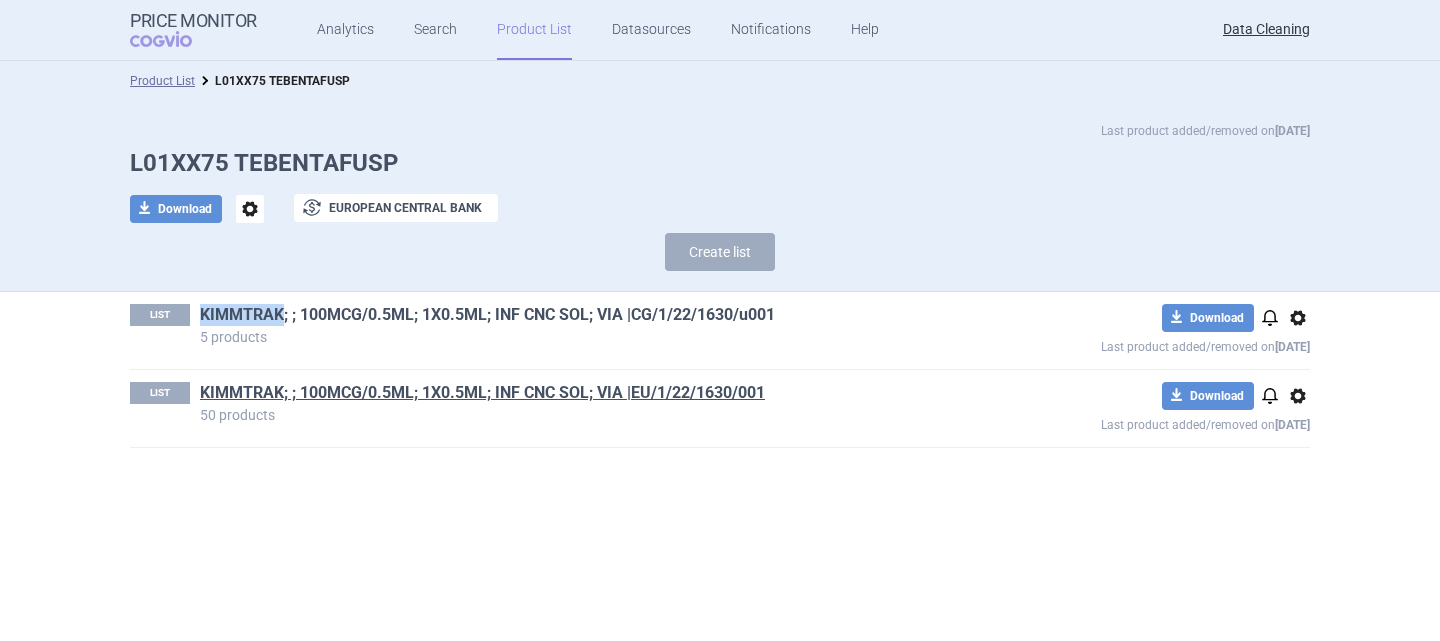 drag, startPoint x: 191, startPoint y: 313, endPoint x: 283, endPoint y: 316, distance: 92.0489 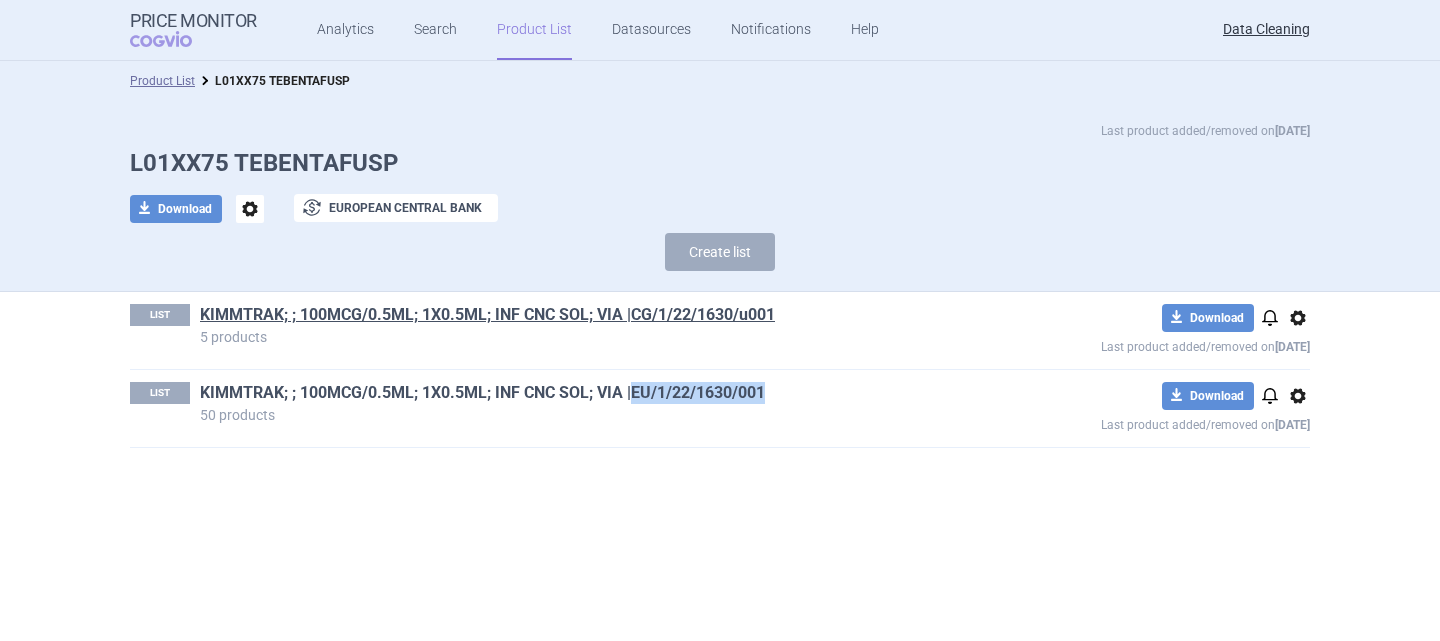 drag, startPoint x: 783, startPoint y: 391, endPoint x: 634, endPoint y: 386, distance: 149.08386 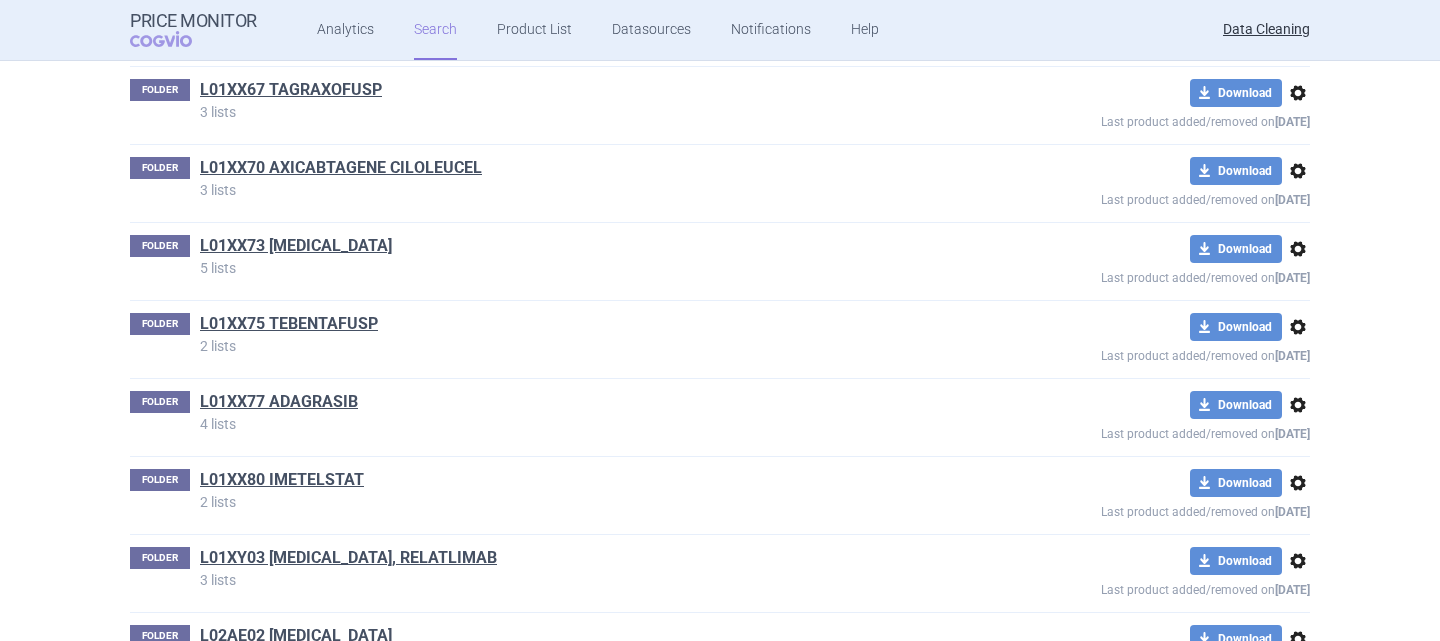 scroll, scrollTop: 69662, scrollLeft: 0, axis: vertical 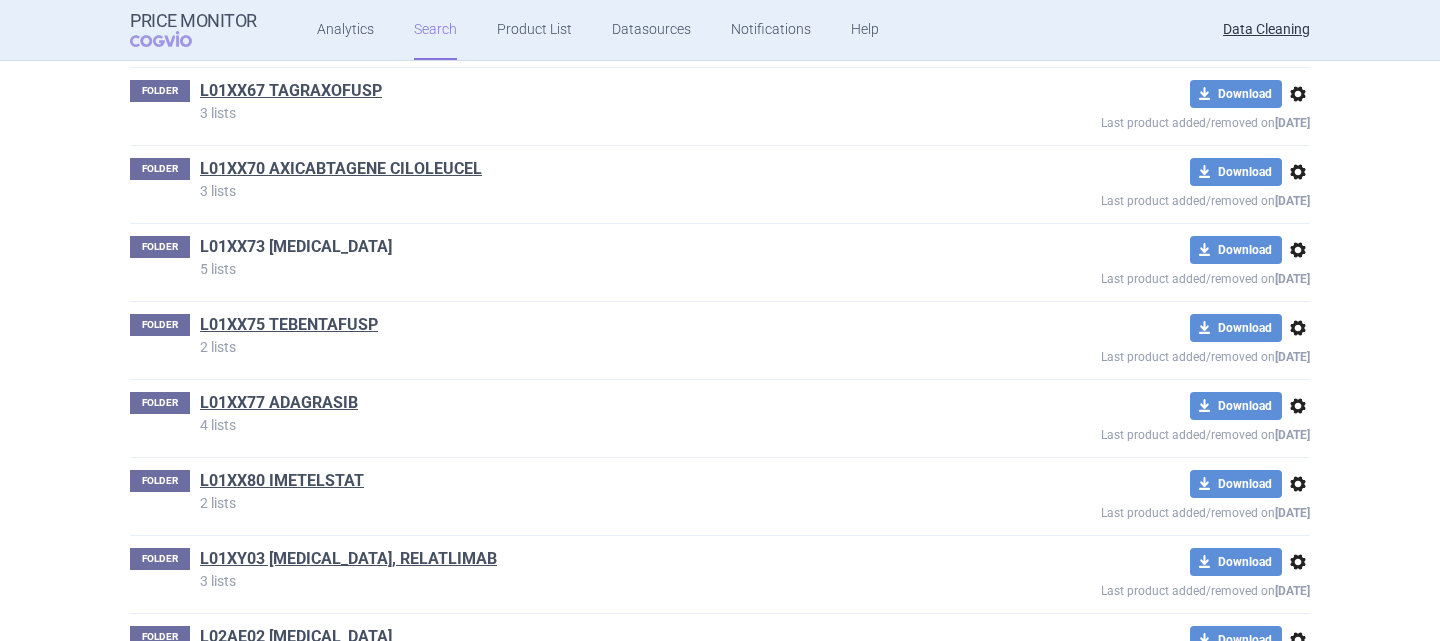click on "L01XX73 [MEDICAL_DATA]" at bounding box center (296, 247) 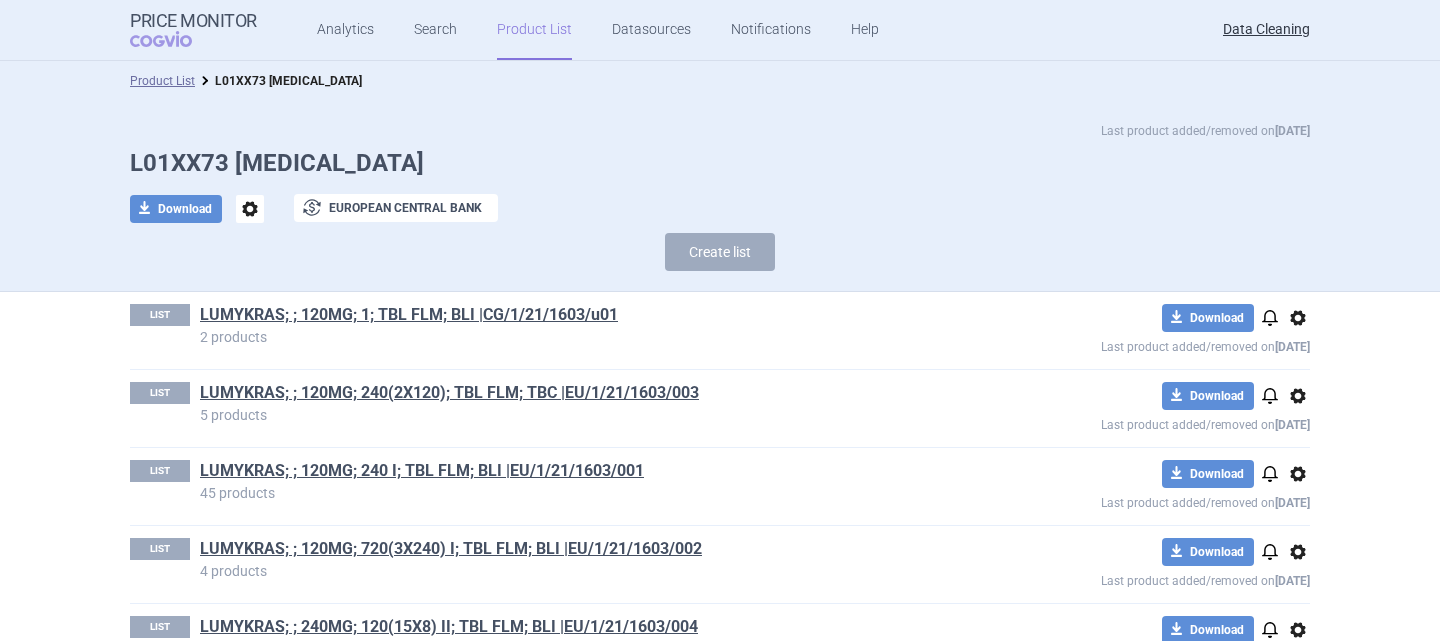 scroll, scrollTop: 61, scrollLeft: 0, axis: vertical 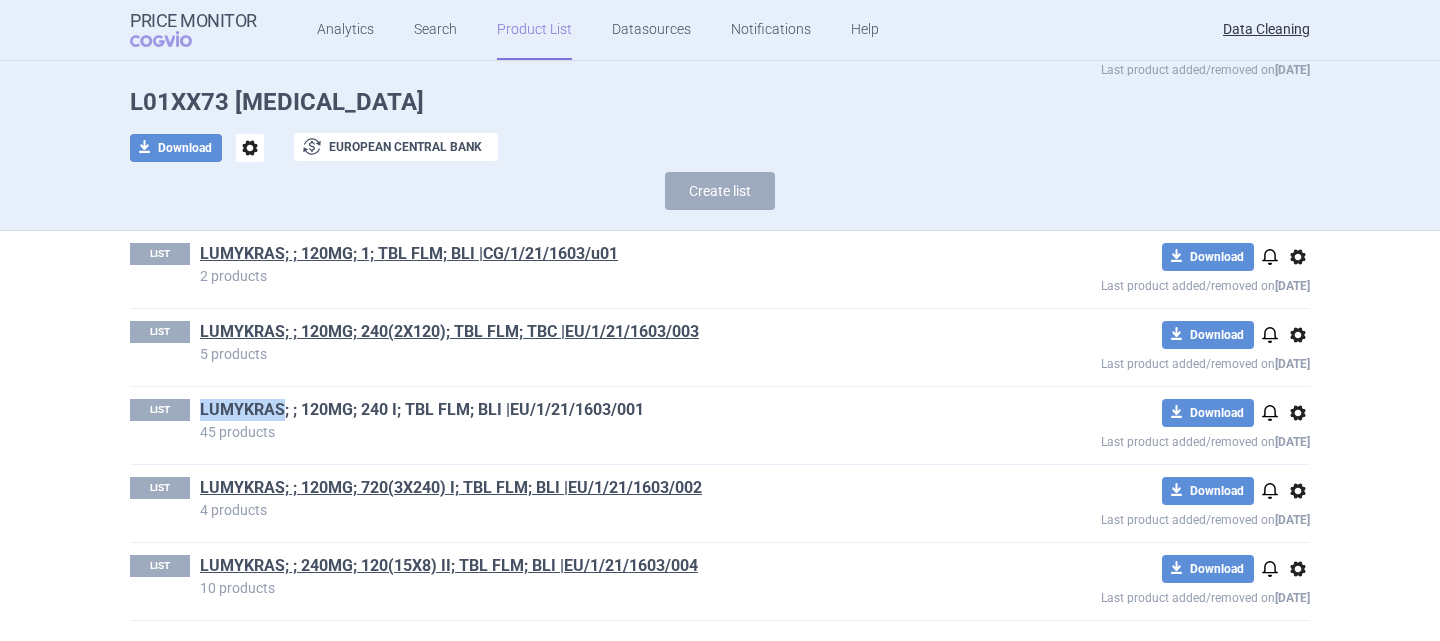 drag, startPoint x: 187, startPoint y: 417, endPoint x: 277, endPoint y: 412, distance: 90.13878 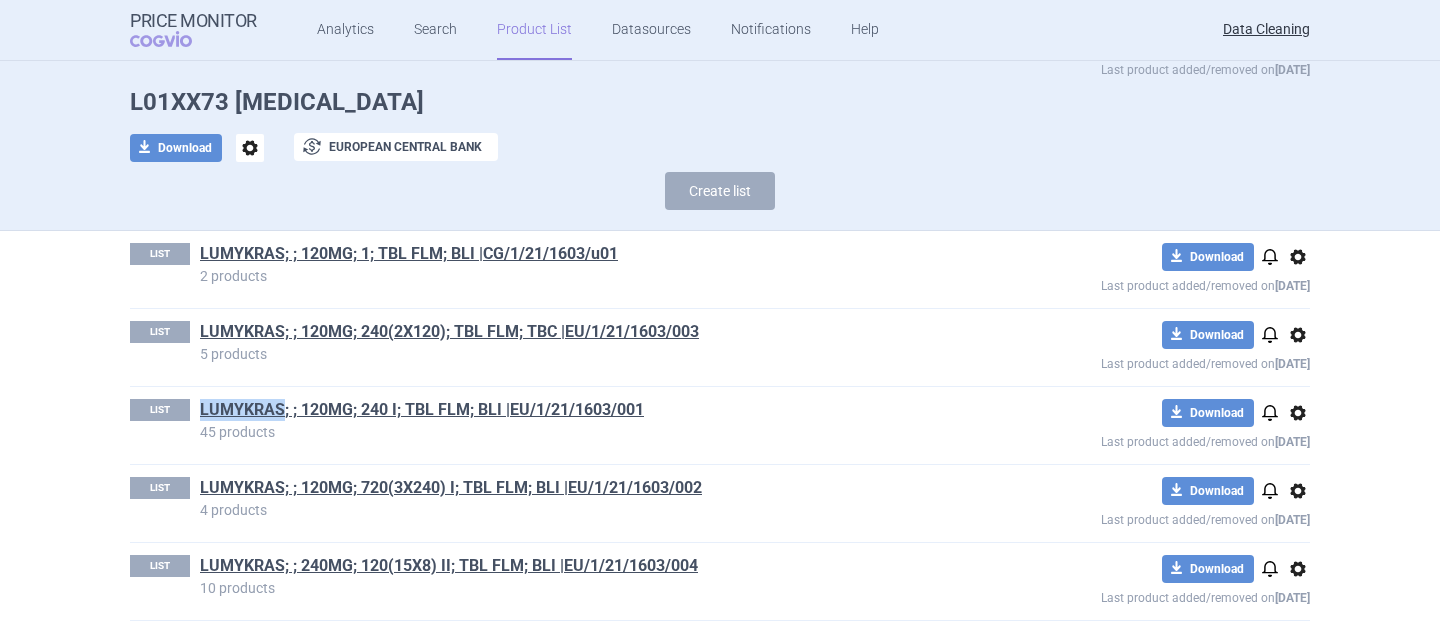 copy on "LUMYKRAS" 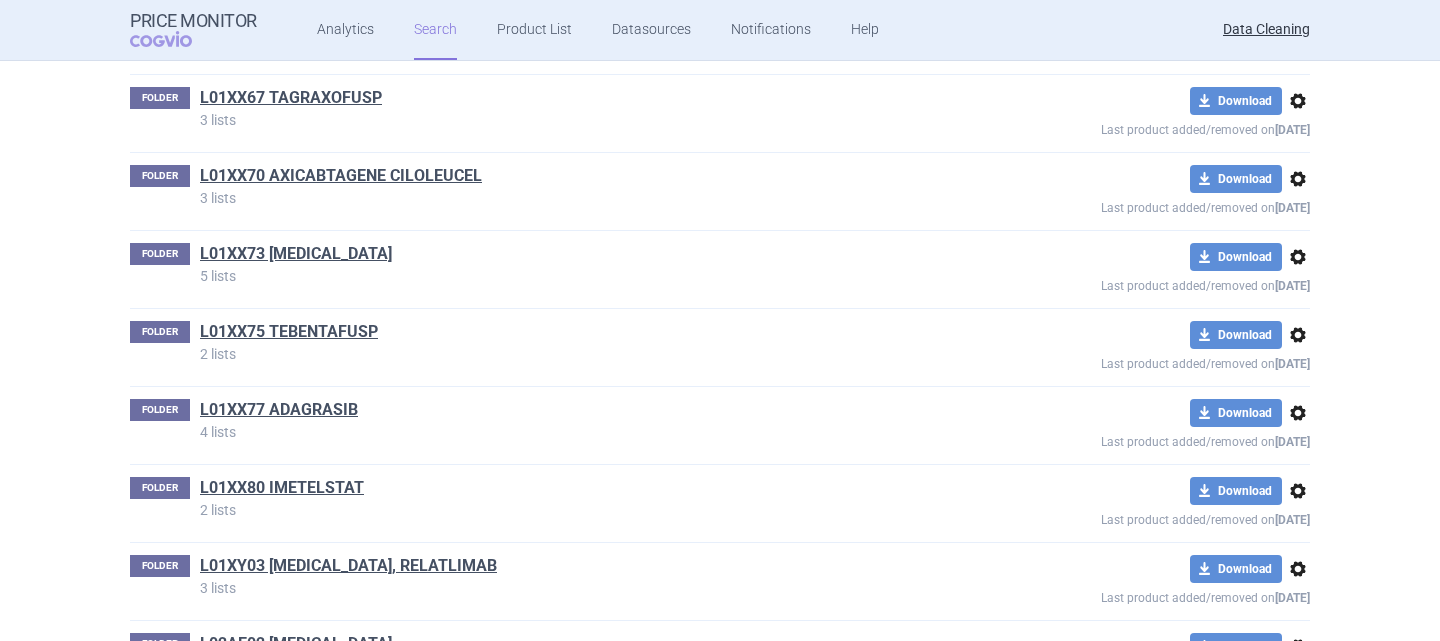 scroll, scrollTop: 69613, scrollLeft: 0, axis: vertical 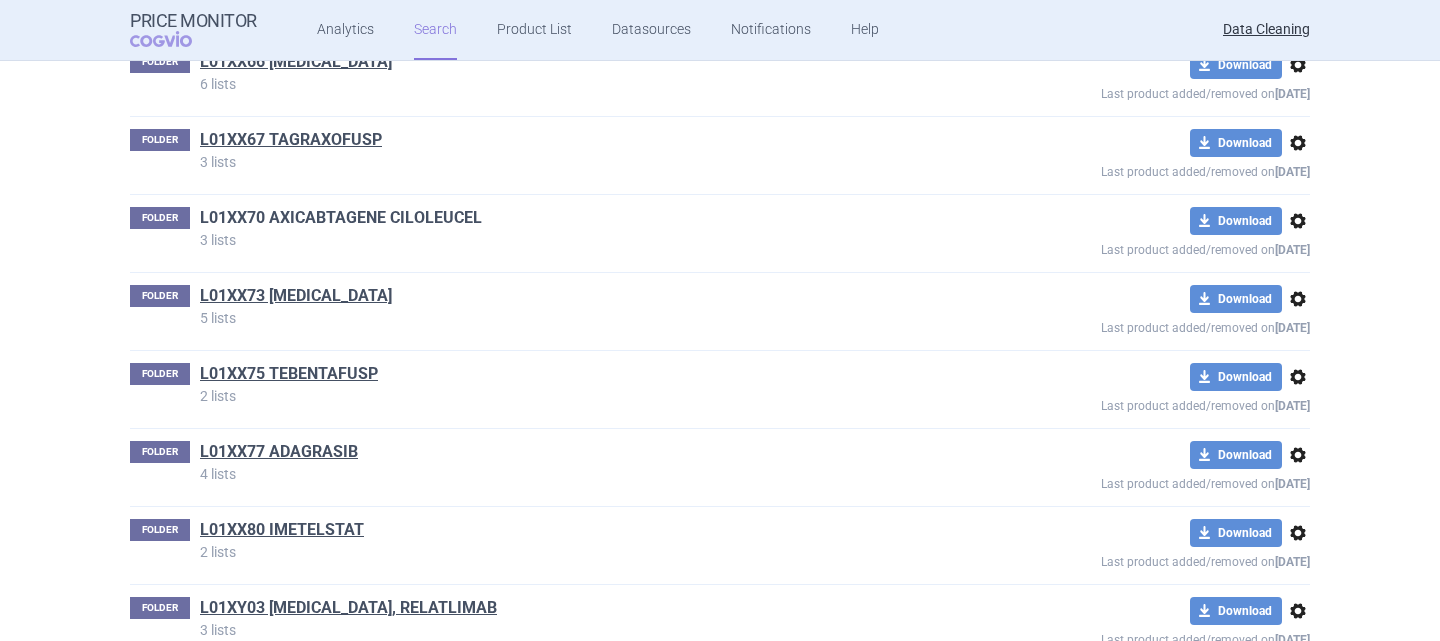click on "L01XX70 AXICABTAGENE CILOLEUCEL" at bounding box center [341, 218] 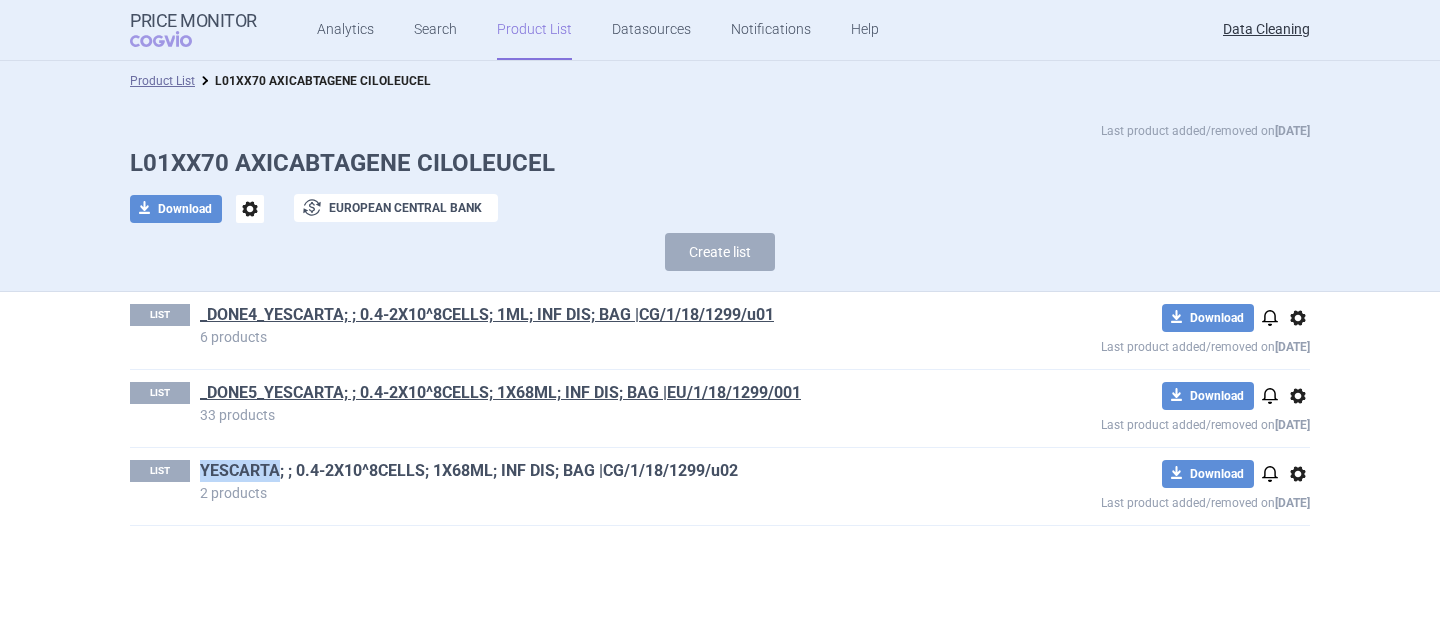 drag, startPoint x: 194, startPoint y: 473, endPoint x: 279, endPoint y: 467, distance: 85.2115 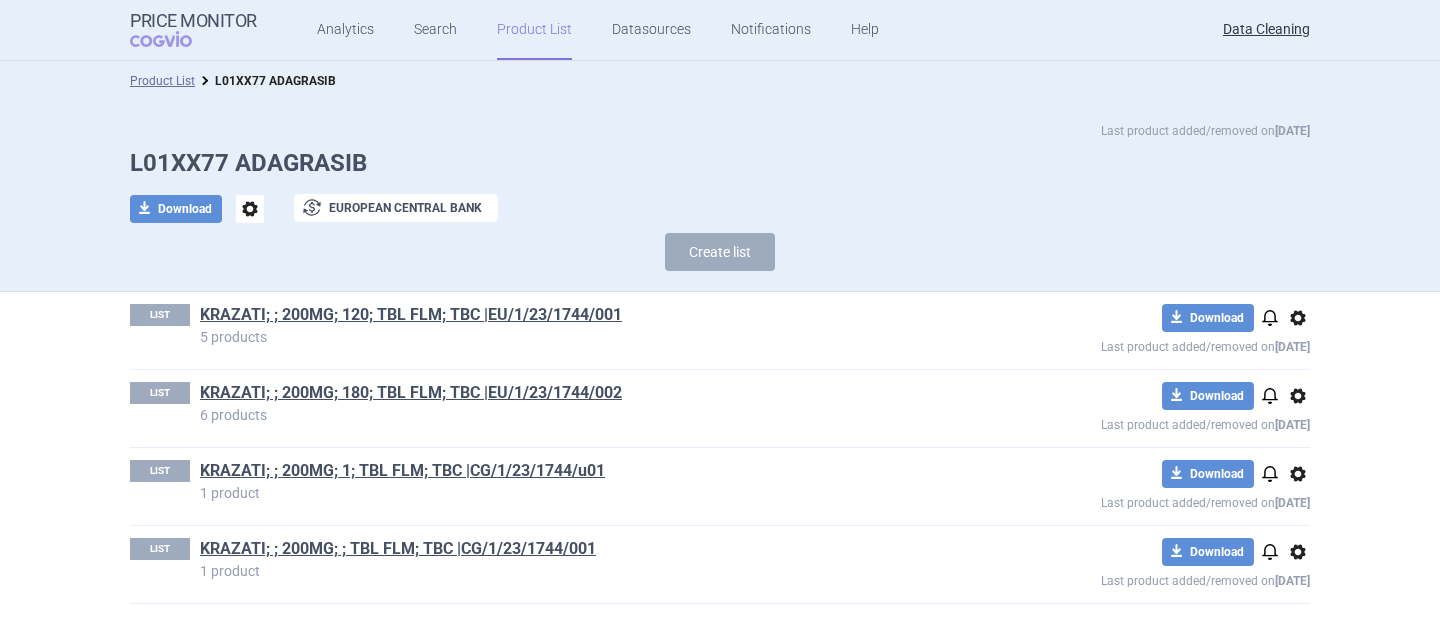 scroll, scrollTop: 0, scrollLeft: 0, axis: both 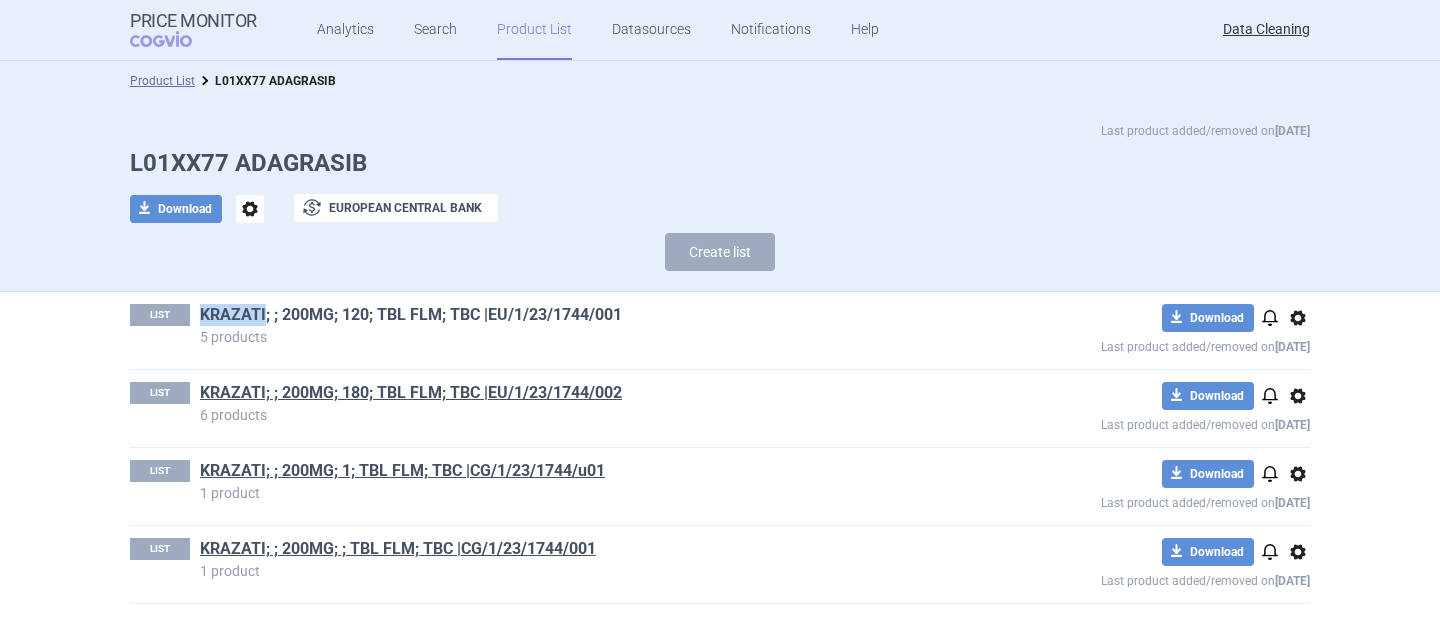 drag, startPoint x: 192, startPoint y: 310, endPoint x: 264, endPoint y: 317, distance: 72.33948 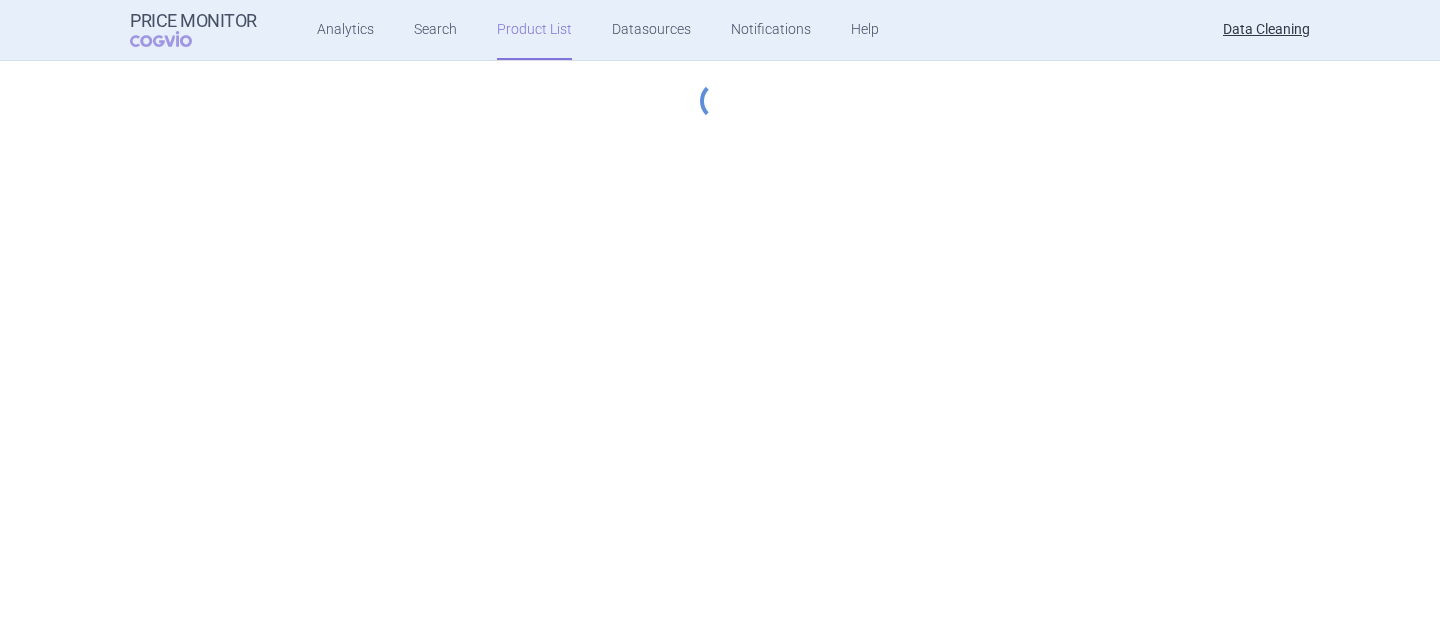 scroll, scrollTop: 0, scrollLeft: 0, axis: both 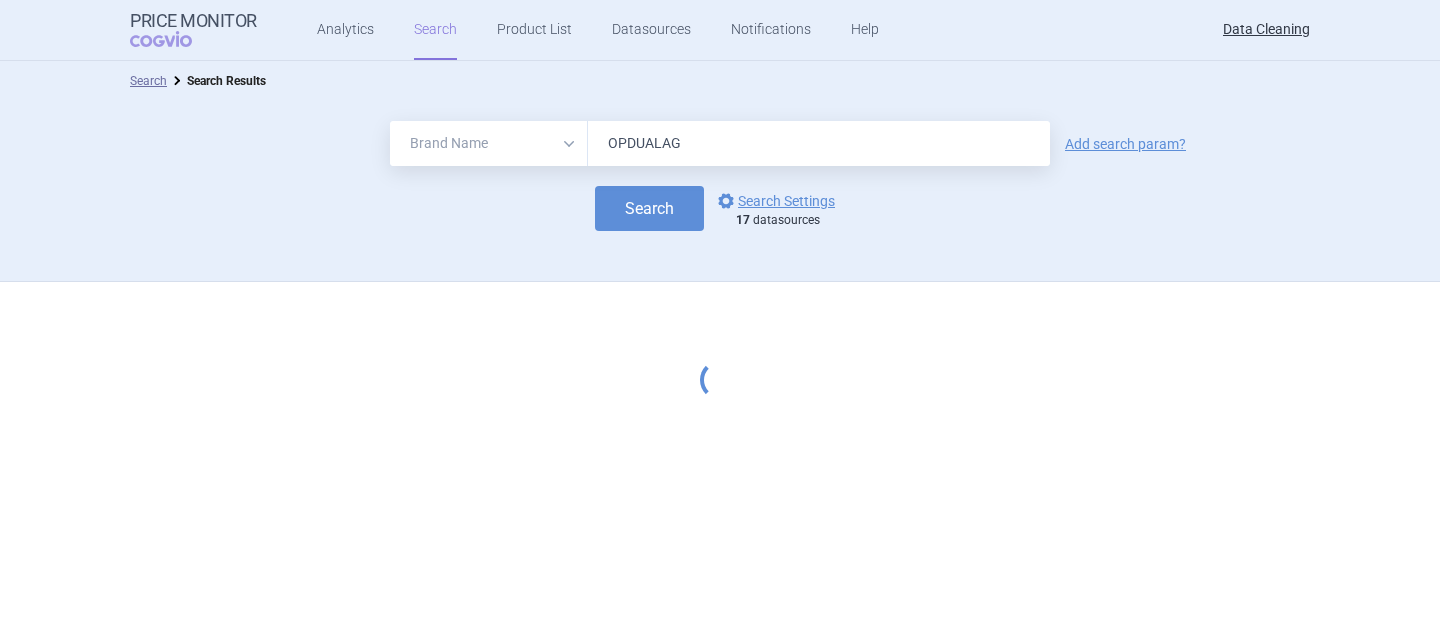 select on "brandName" 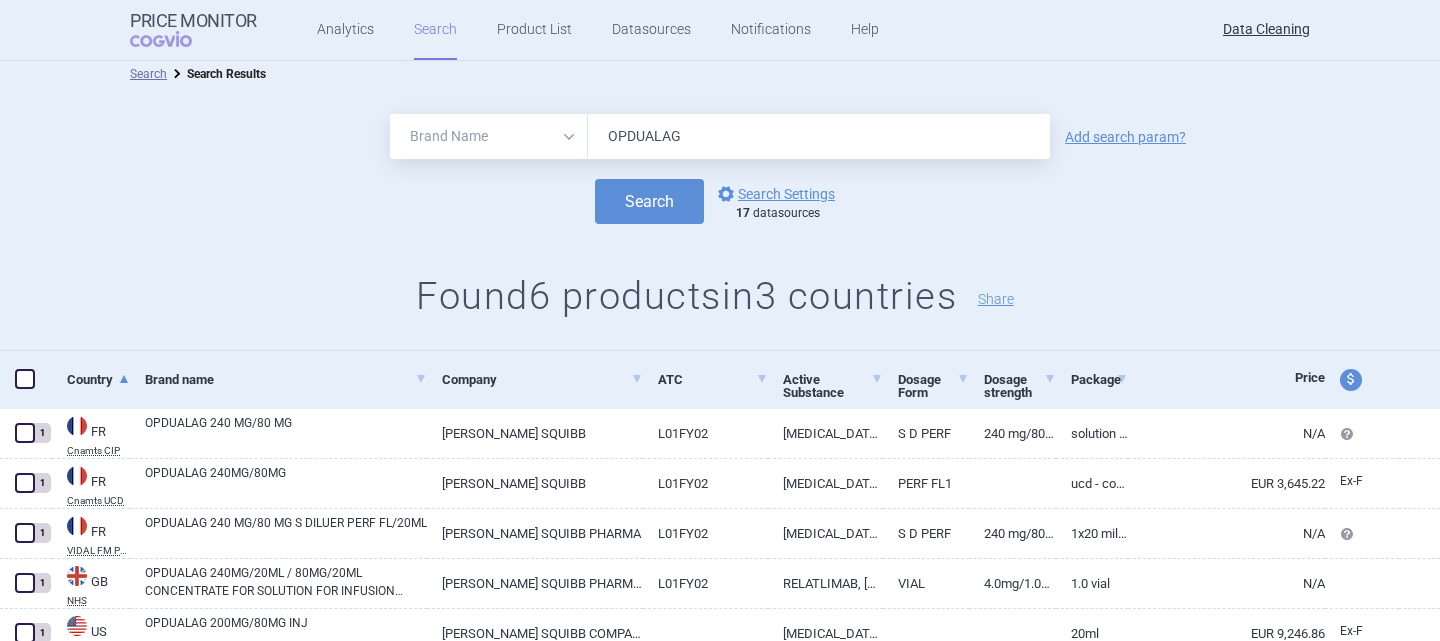 scroll, scrollTop: 0, scrollLeft: 0, axis: both 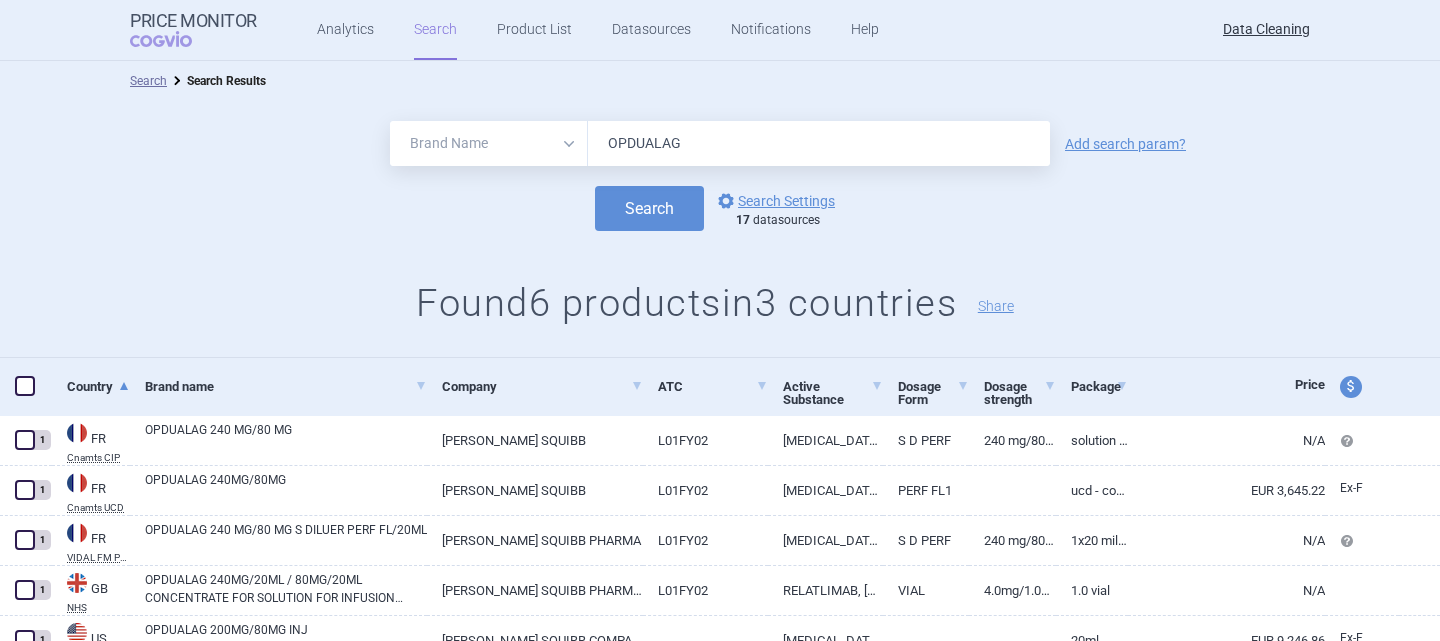 click on "OPDUALAG" at bounding box center [819, 143] 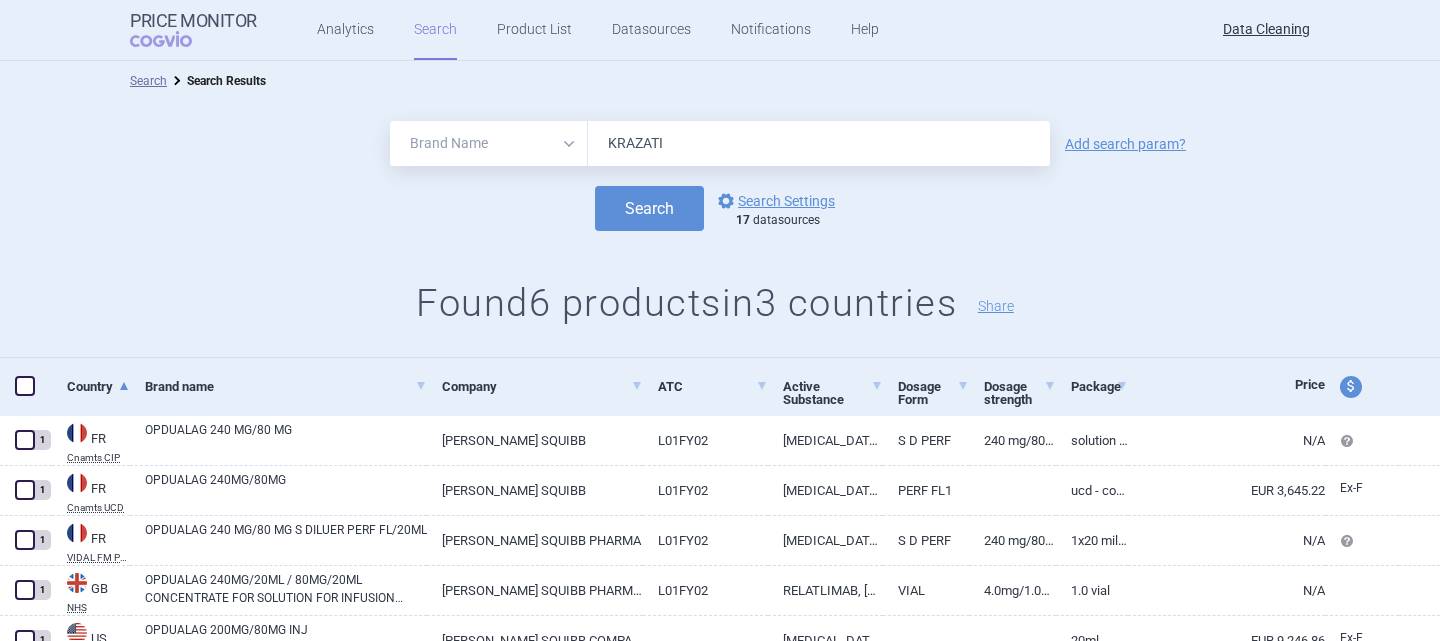type on "KRAZATI" 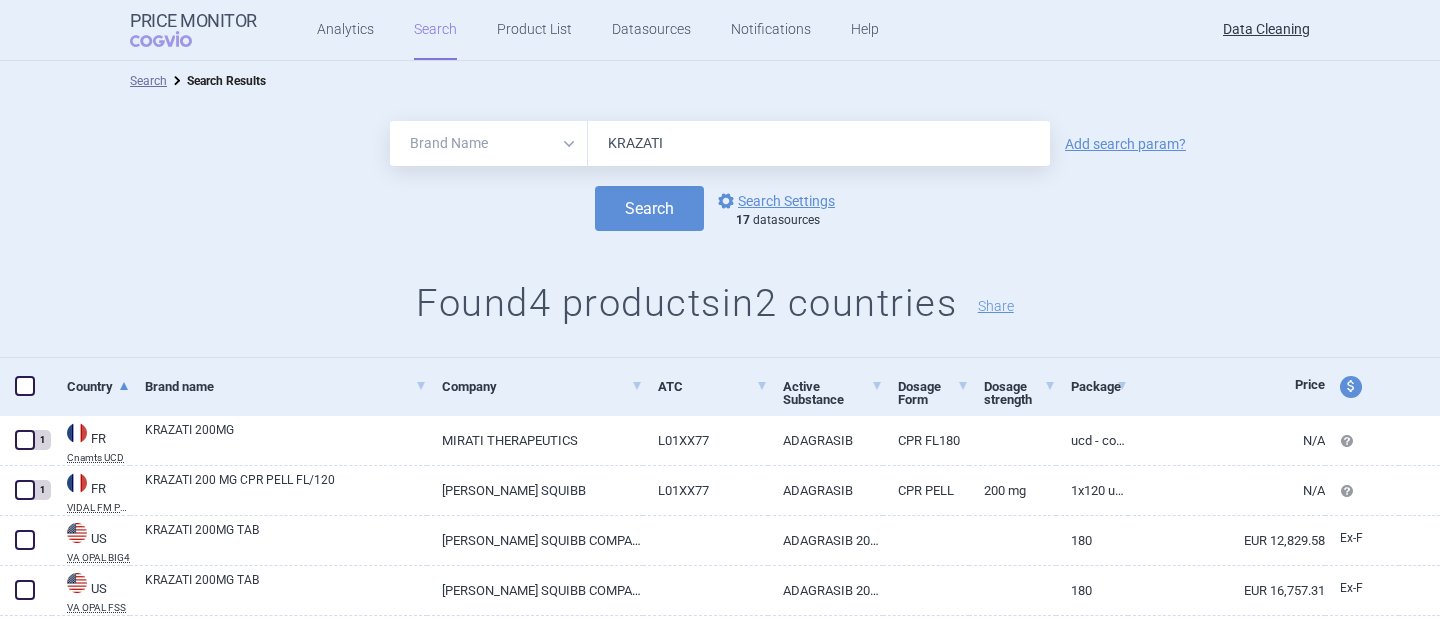 scroll, scrollTop: 39, scrollLeft: 0, axis: vertical 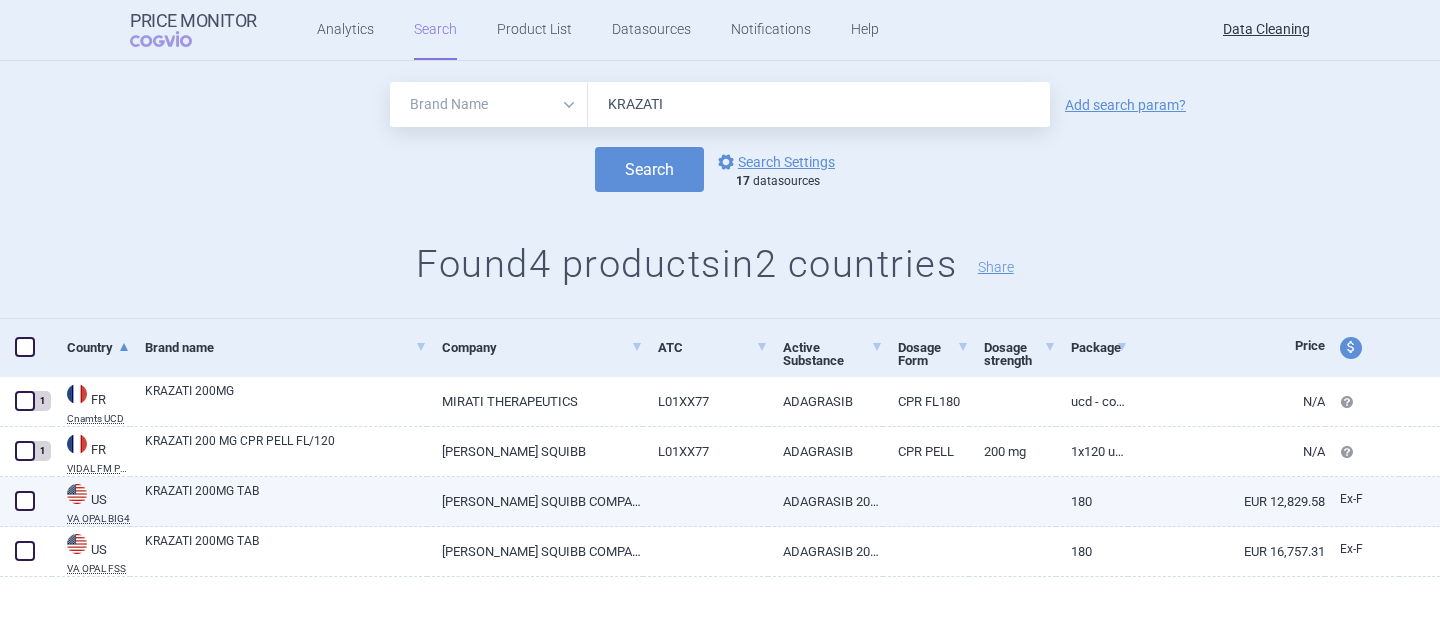 click on "KRAZATI 200MG TAB" at bounding box center [286, 500] 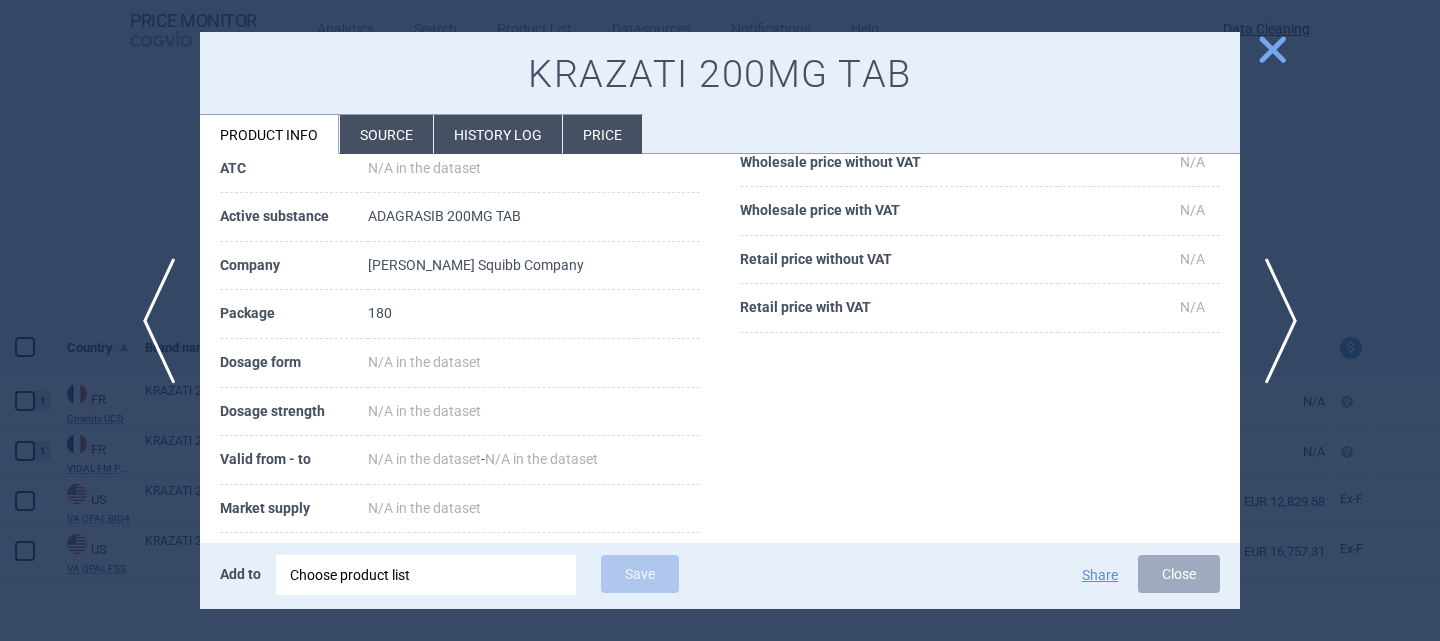 scroll, scrollTop: 222, scrollLeft: 0, axis: vertical 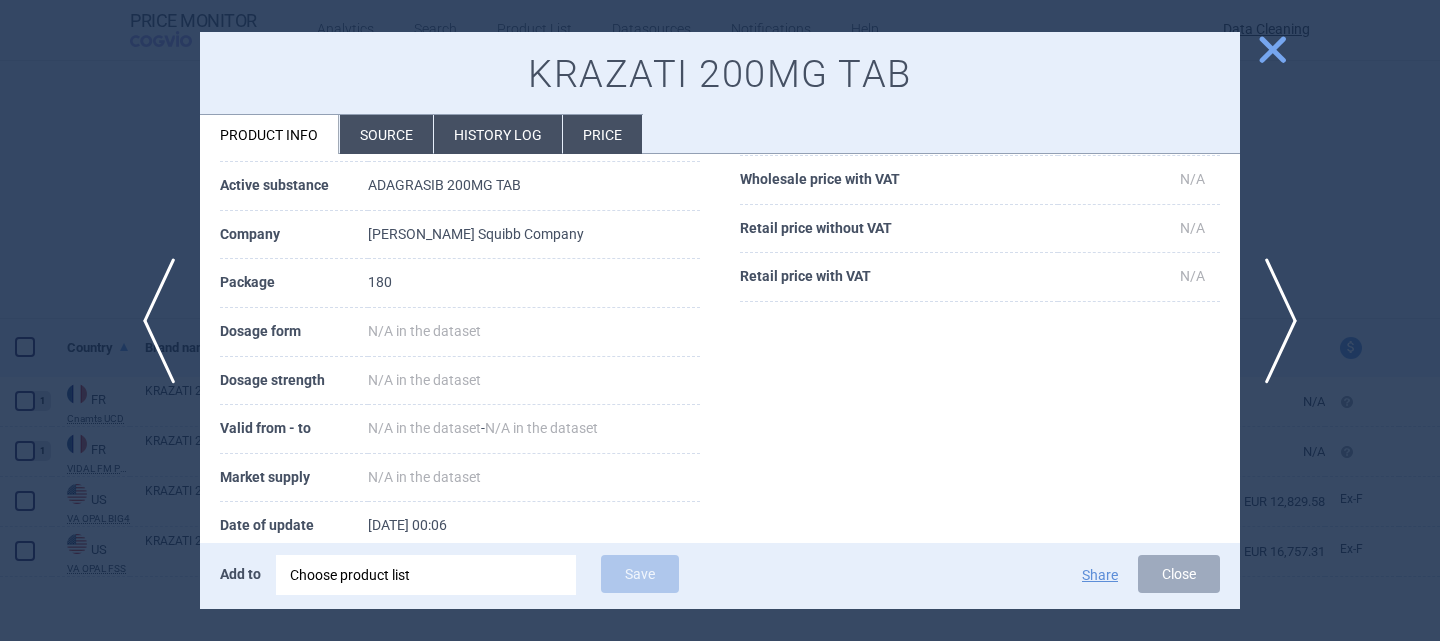 click on "Source" at bounding box center [386, 134] 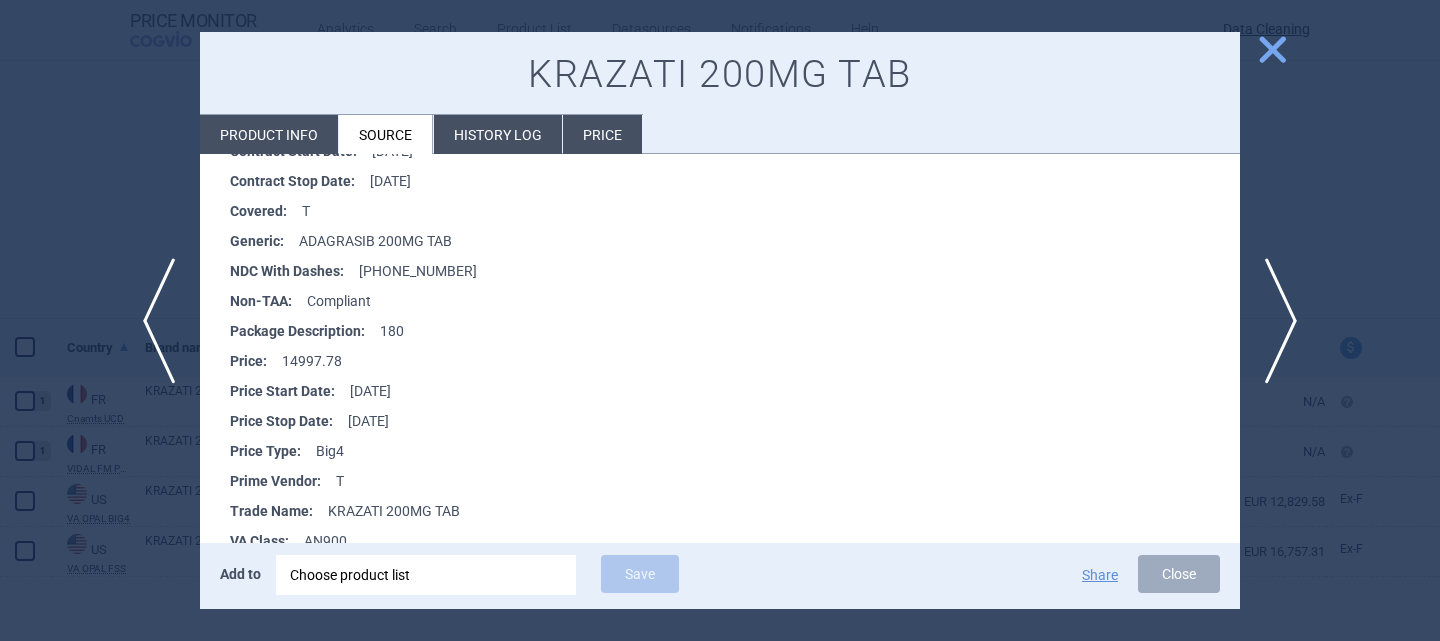 scroll, scrollTop: 398, scrollLeft: 0, axis: vertical 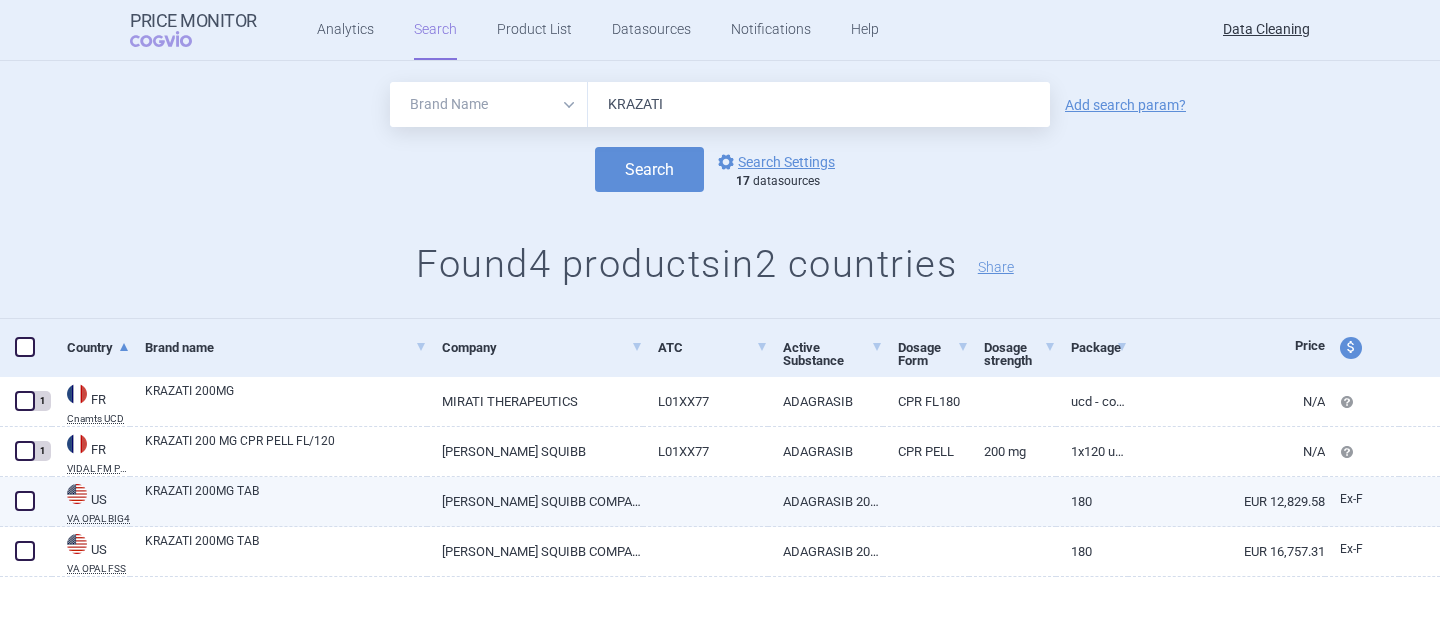 click at bounding box center (25, 501) 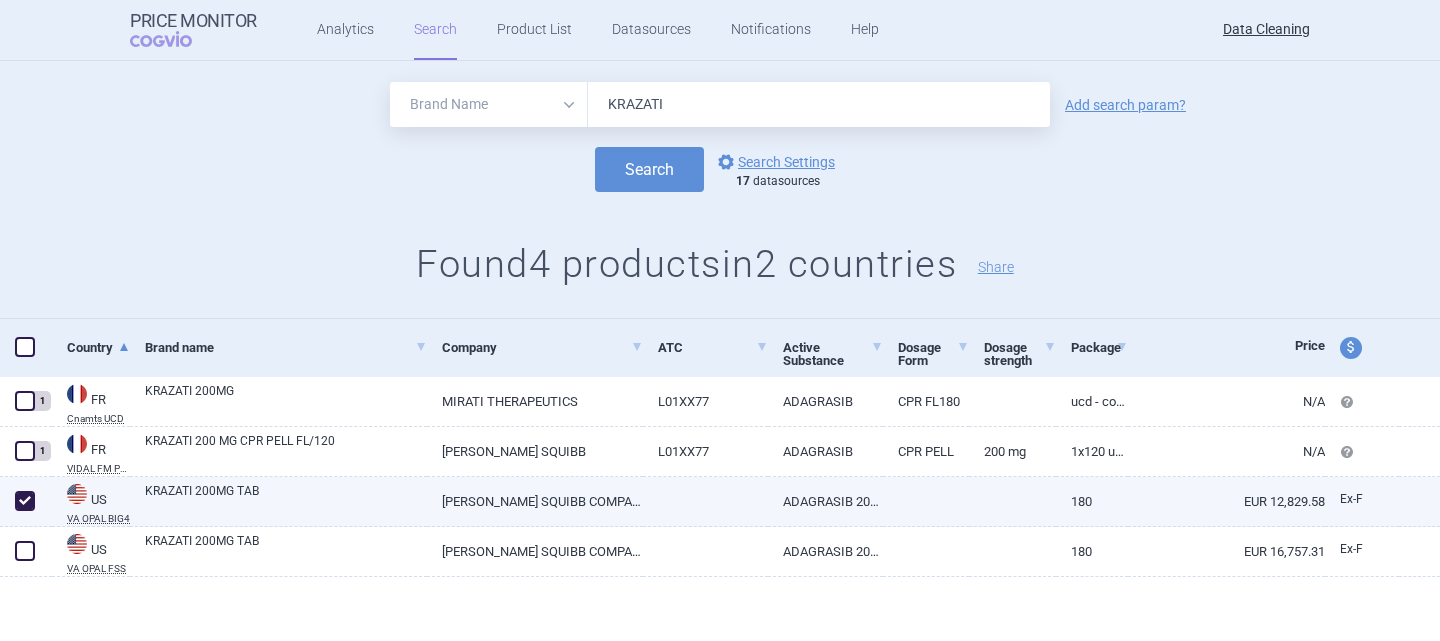 checkbox on "true" 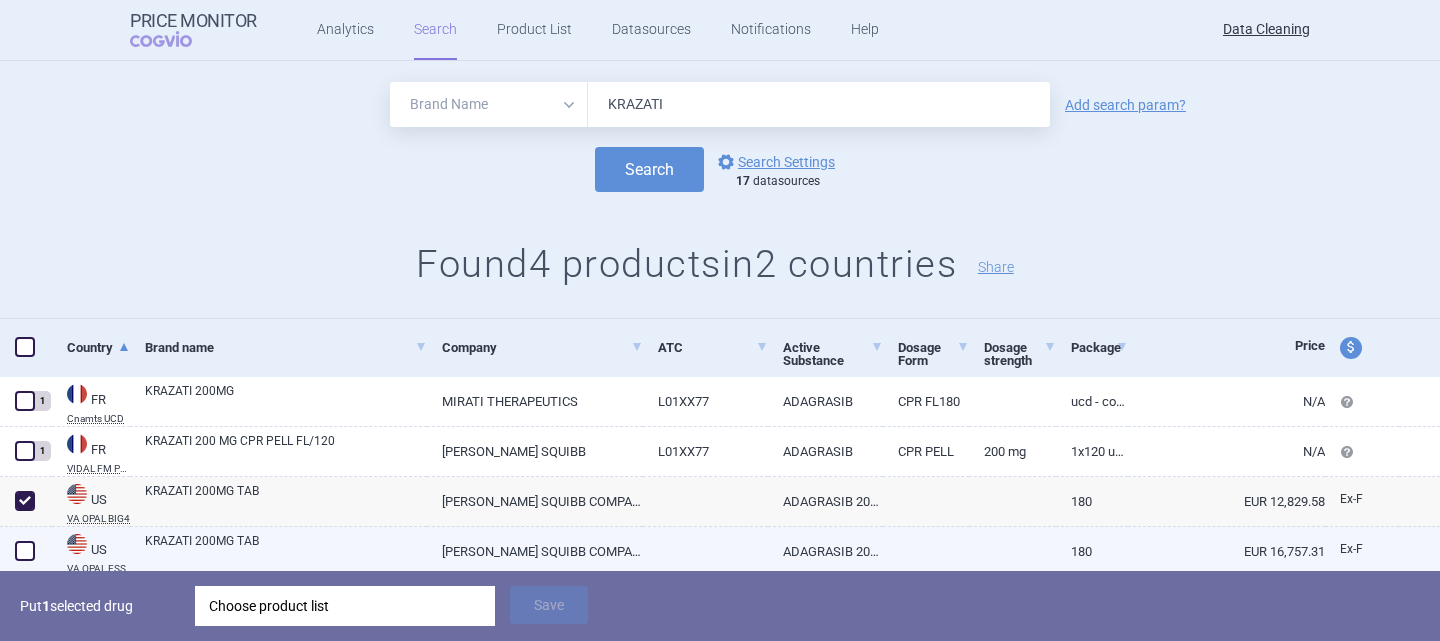click at bounding box center [25, 551] 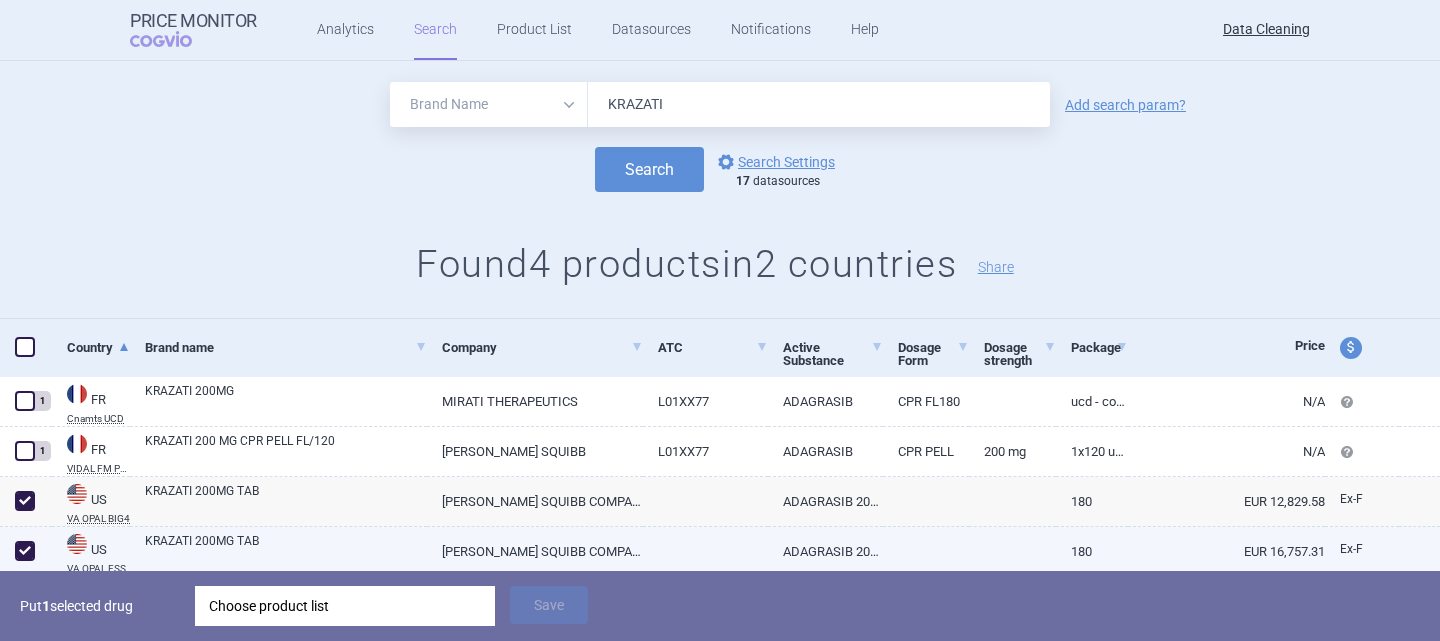checkbox on "true" 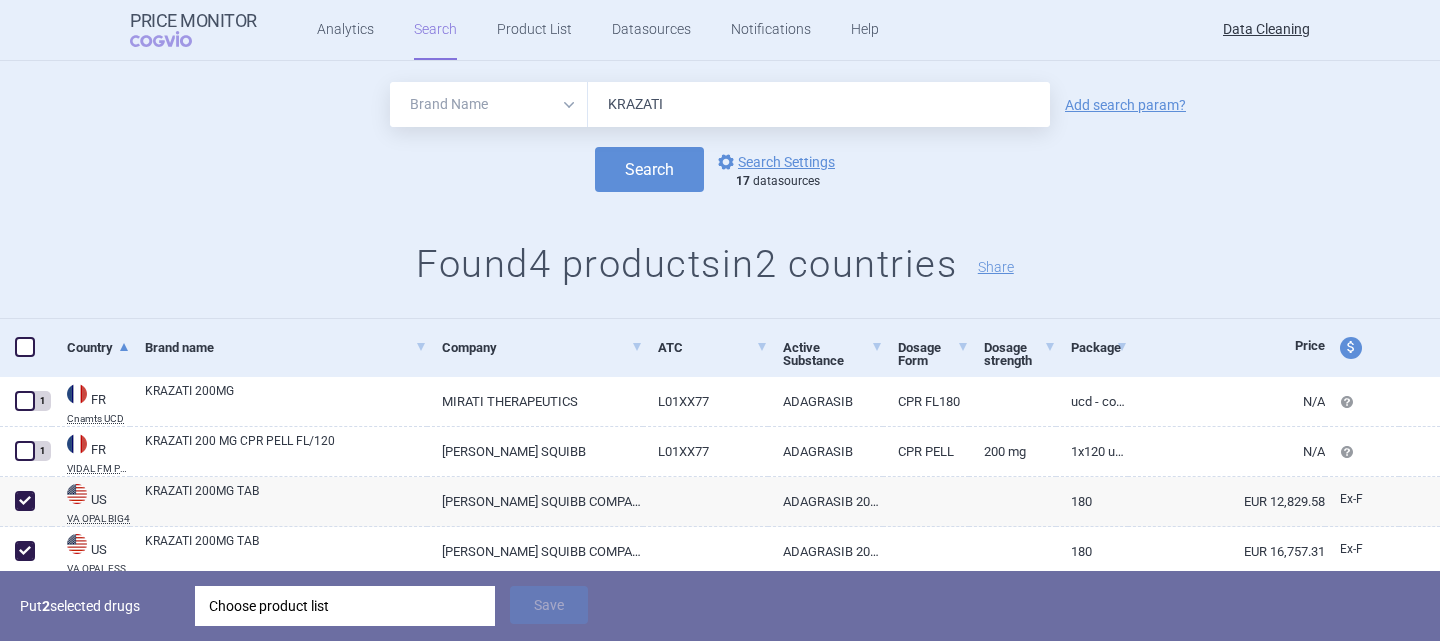 click on "Choose product list" at bounding box center [345, 606] 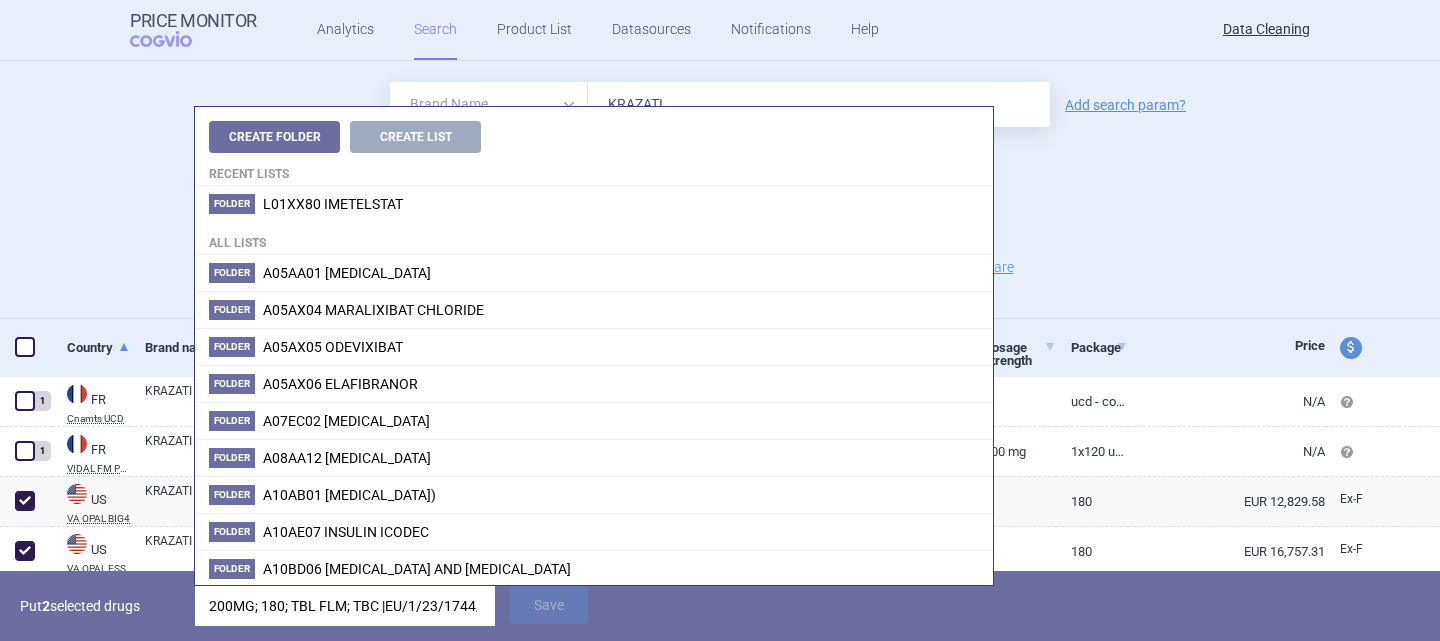 scroll, scrollTop: 0, scrollLeft: 27, axis: horizontal 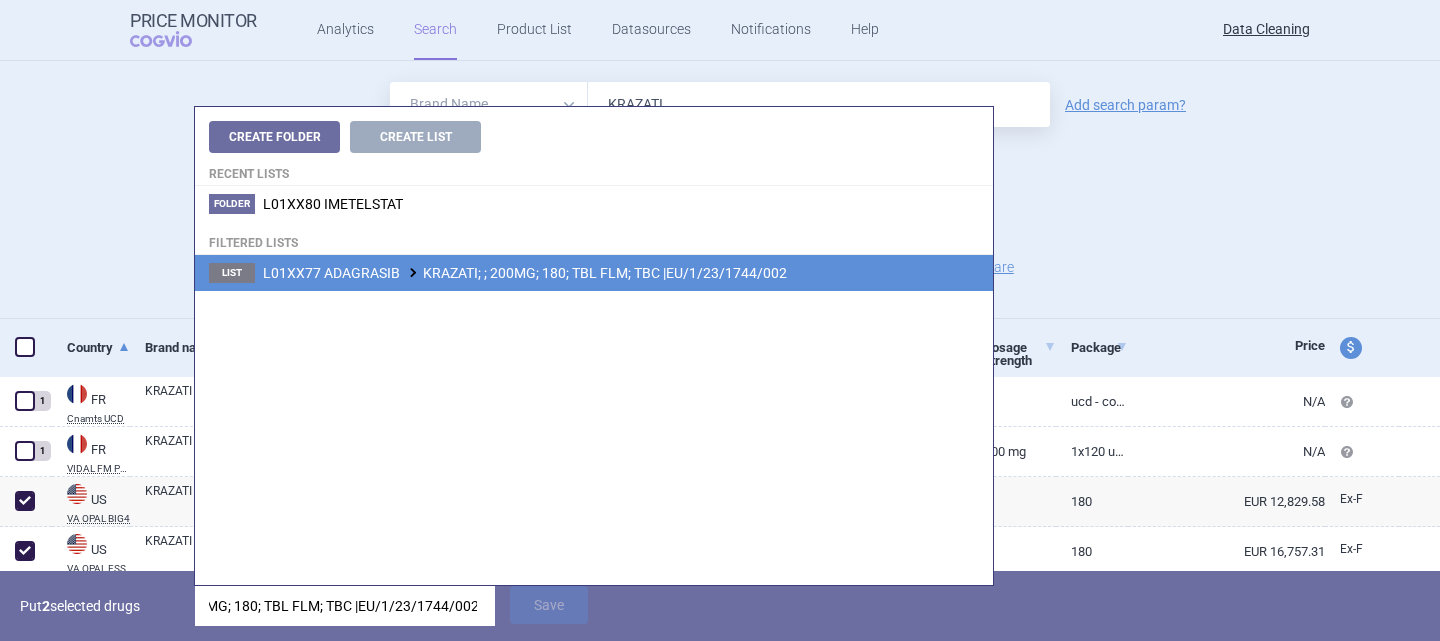 type on "200MG; 180; TBL FLM; TBC |EU/1/23/1744/002" 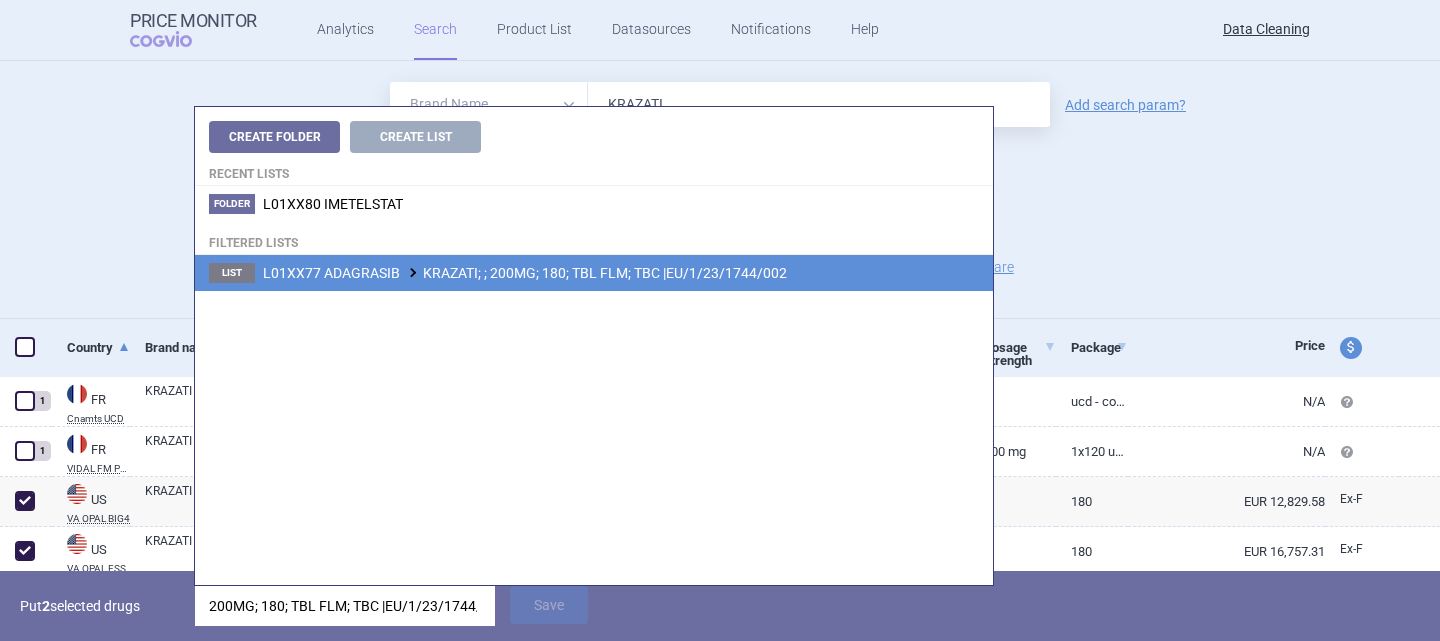 click on "L01XX77 ADAGRASIB   KRAZATI; ; 200MG; 180; TBL FLM; TBC |EU/1/23/1744/002" at bounding box center (525, 273) 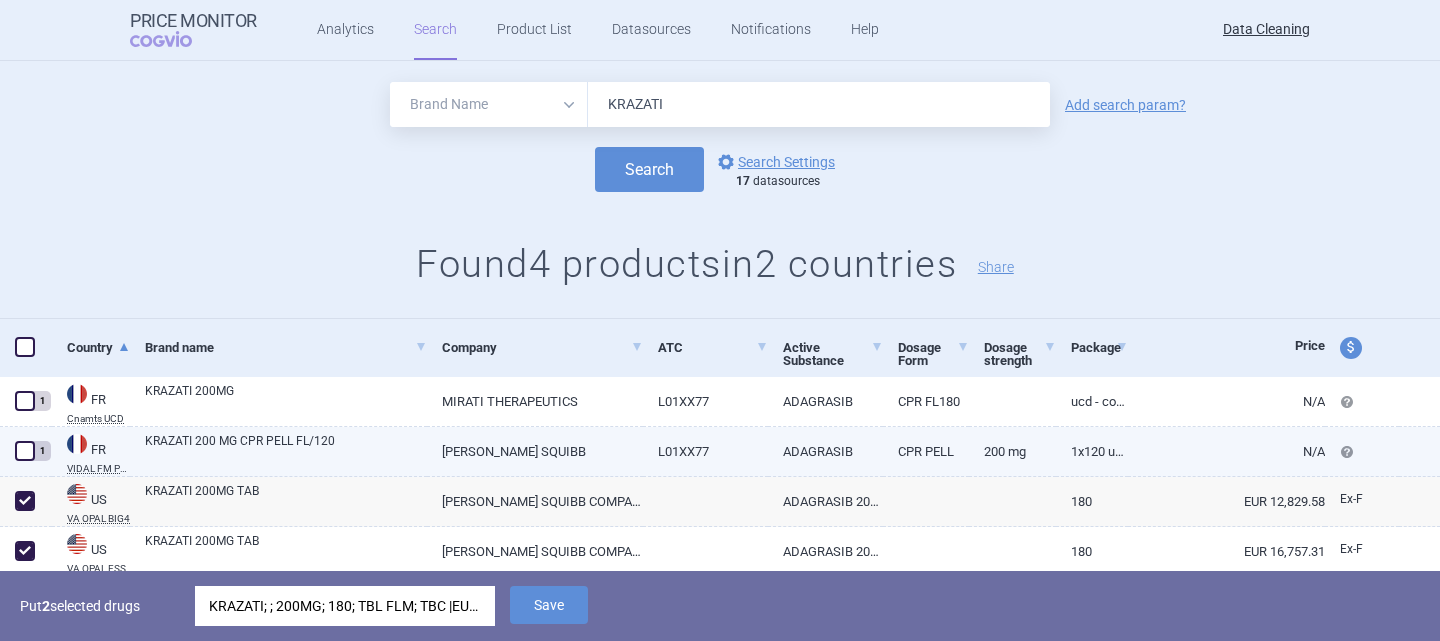 scroll, scrollTop: 109, scrollLeft: 0, axis: vertical 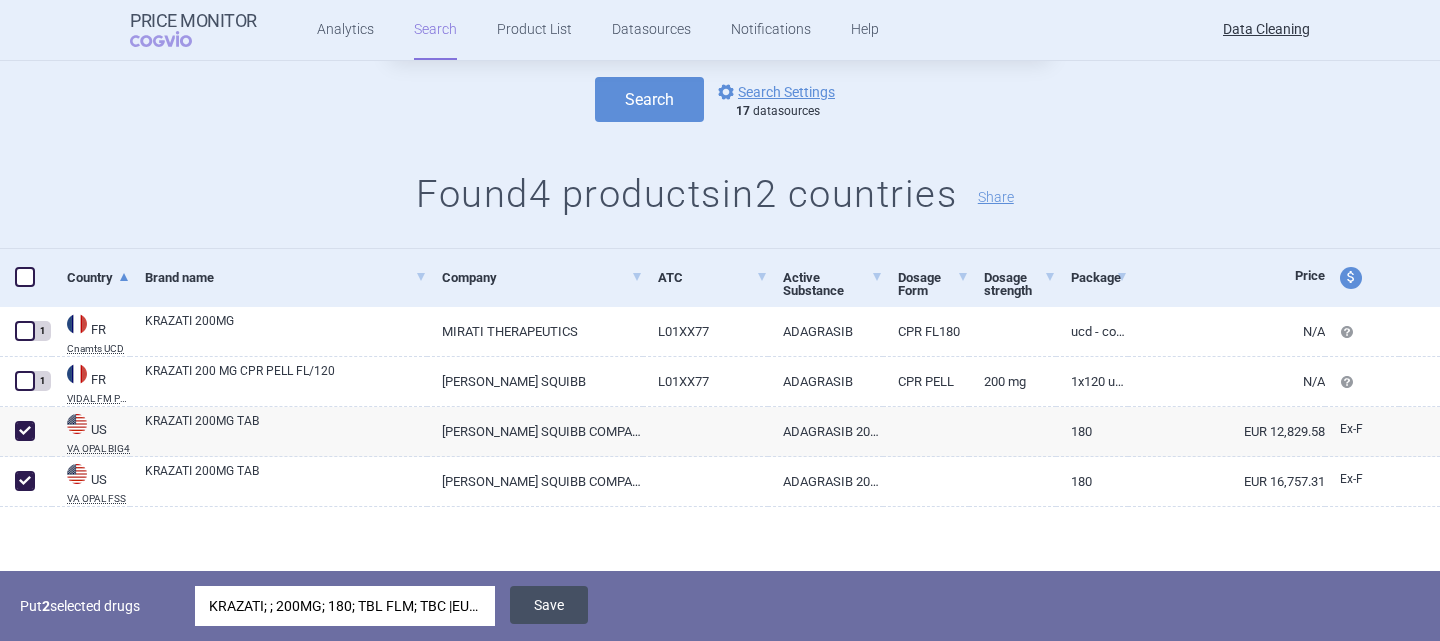 click on "Save" at bounding box center (549, 605) 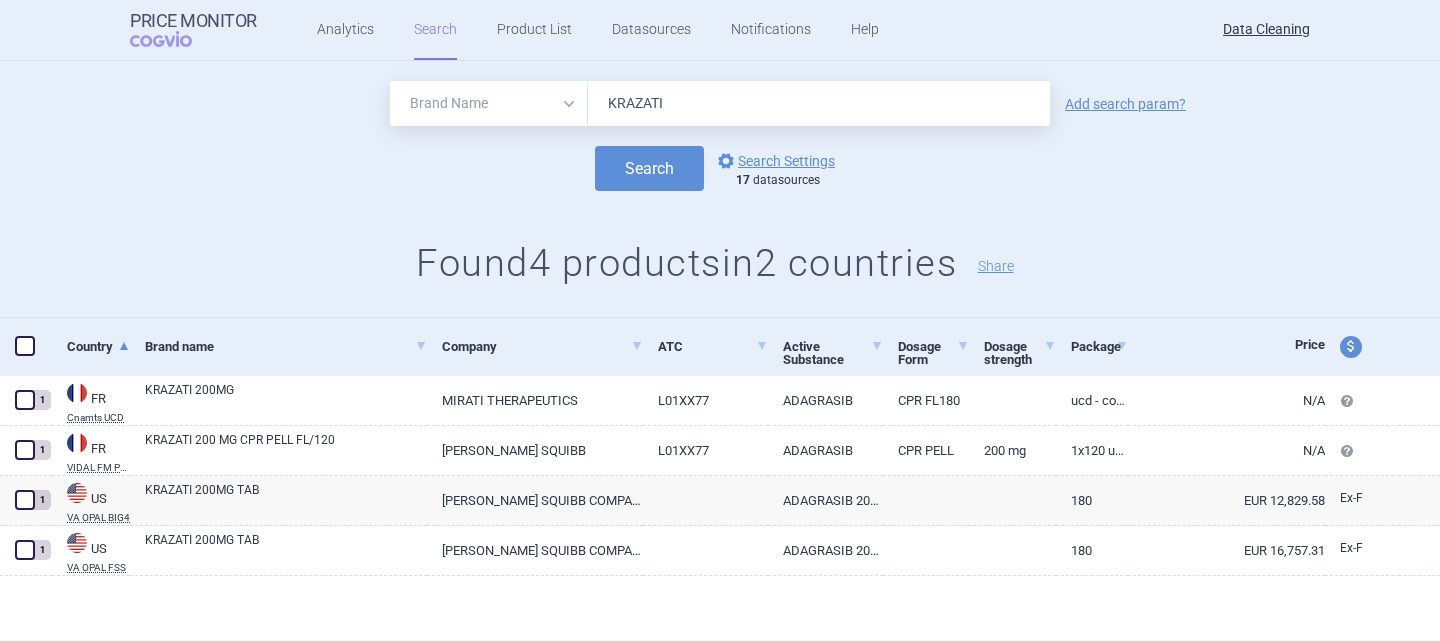 scroll, scrollTop: 39, scrollLeft: 0, axis: vertical 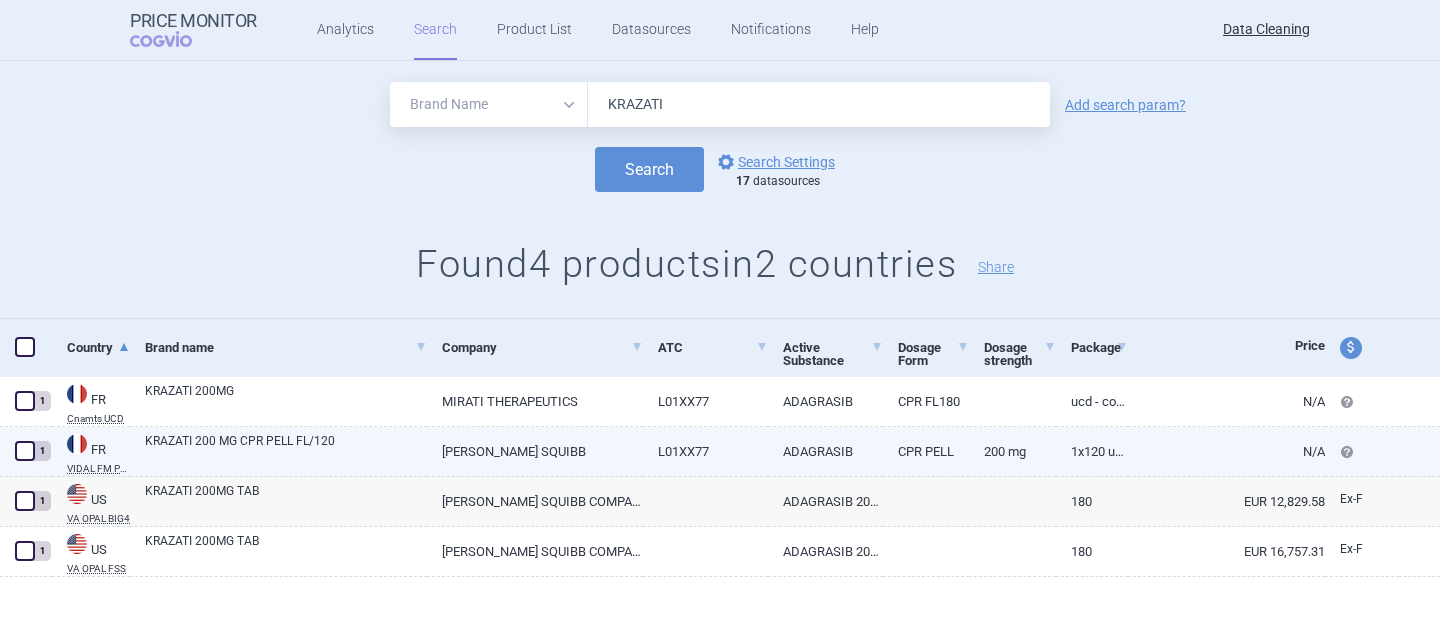 click on "KRAZATI 200 MG CPR PELL FL/120" at bounding box center (286, 450) 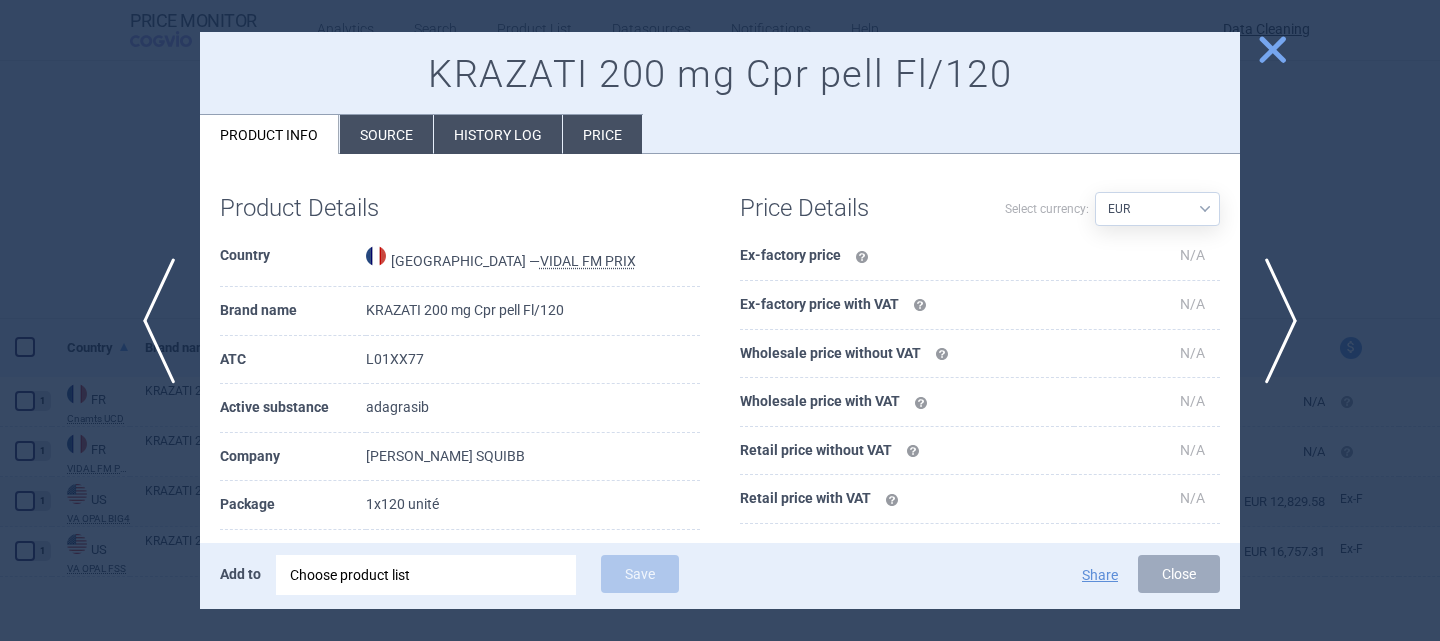 click on "Source" at bounding box center [386, 134] 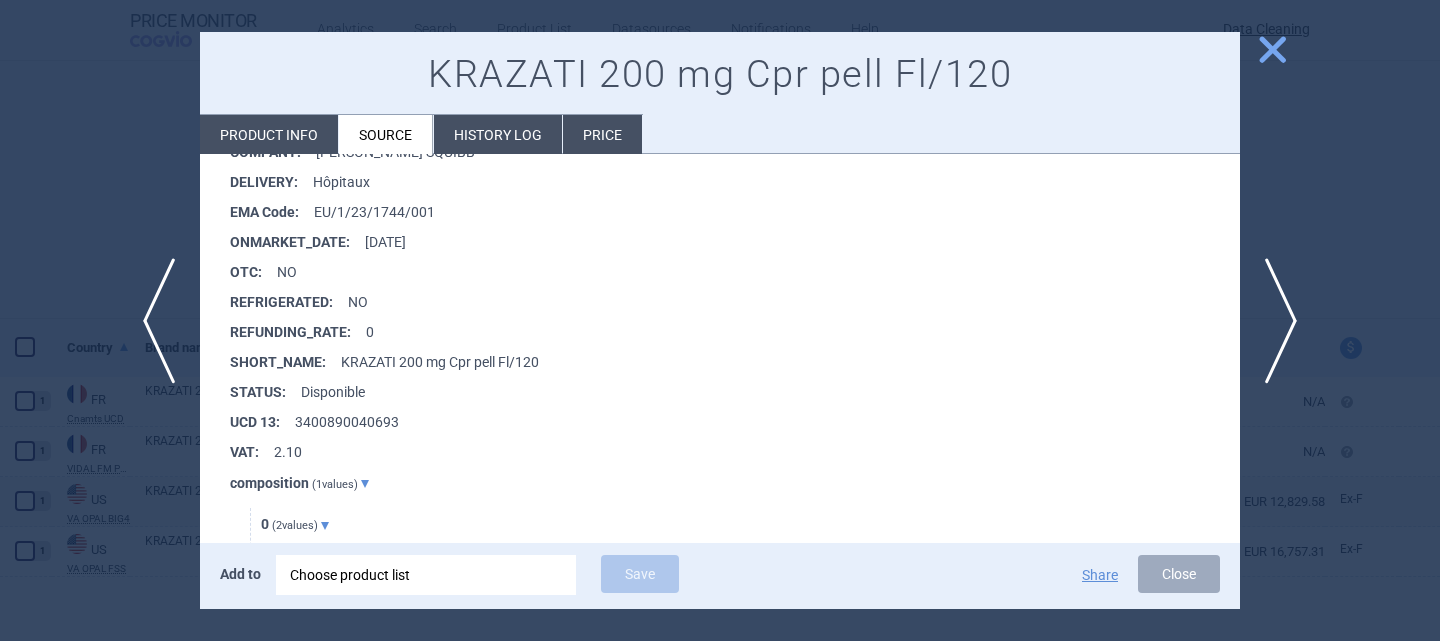 scroll, scrollTop: 407, scrollLeft: 0, axis: vertical 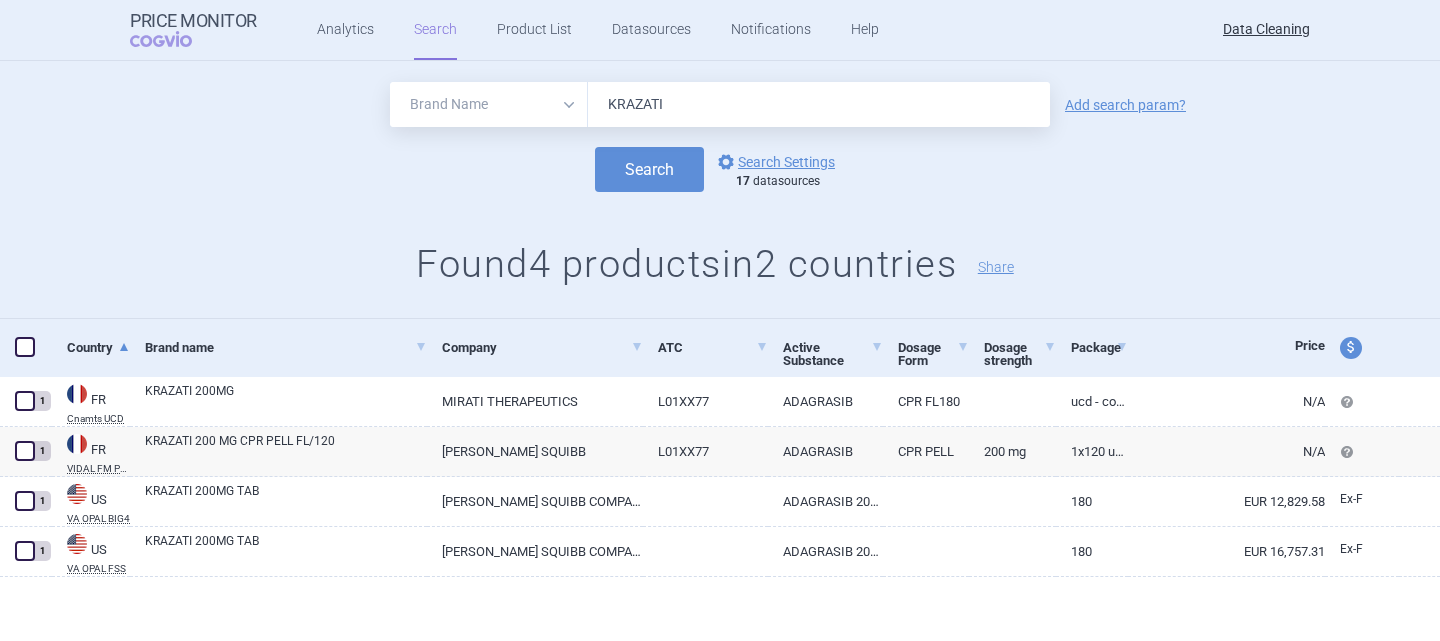 click on "KRAZATI" at bounding box center [819, 104] 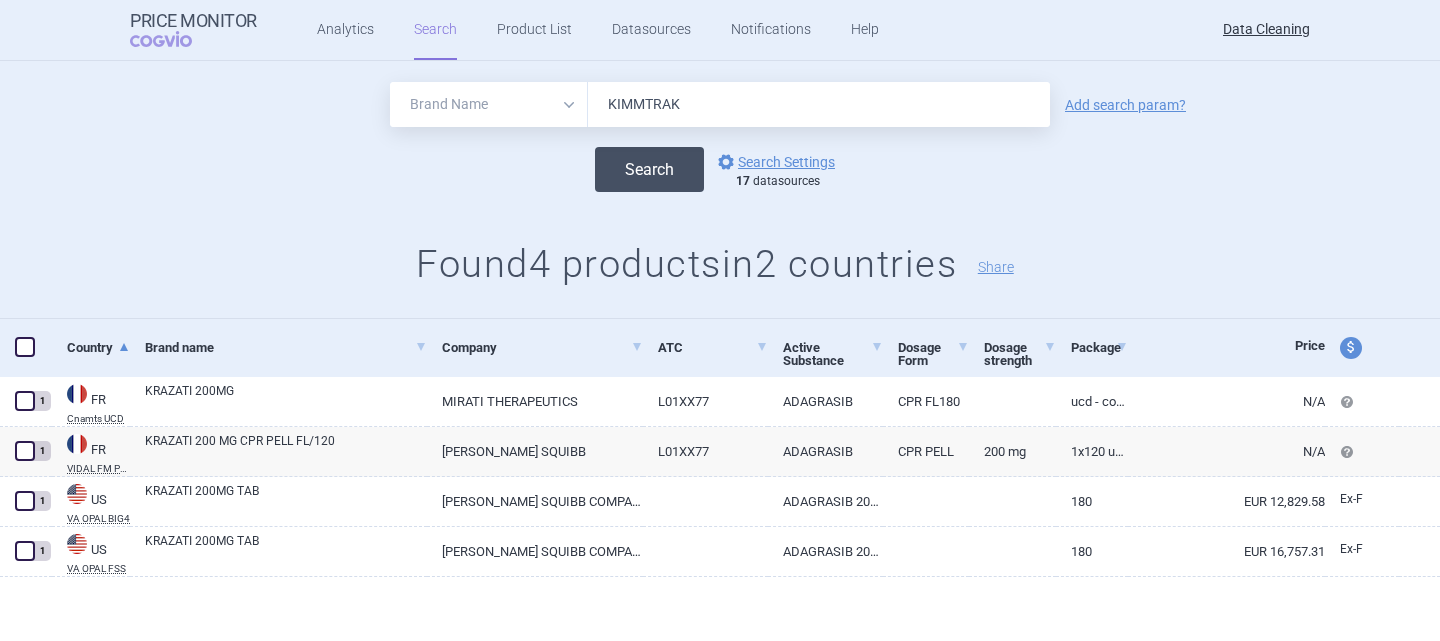 type on "KIMMTRAK" 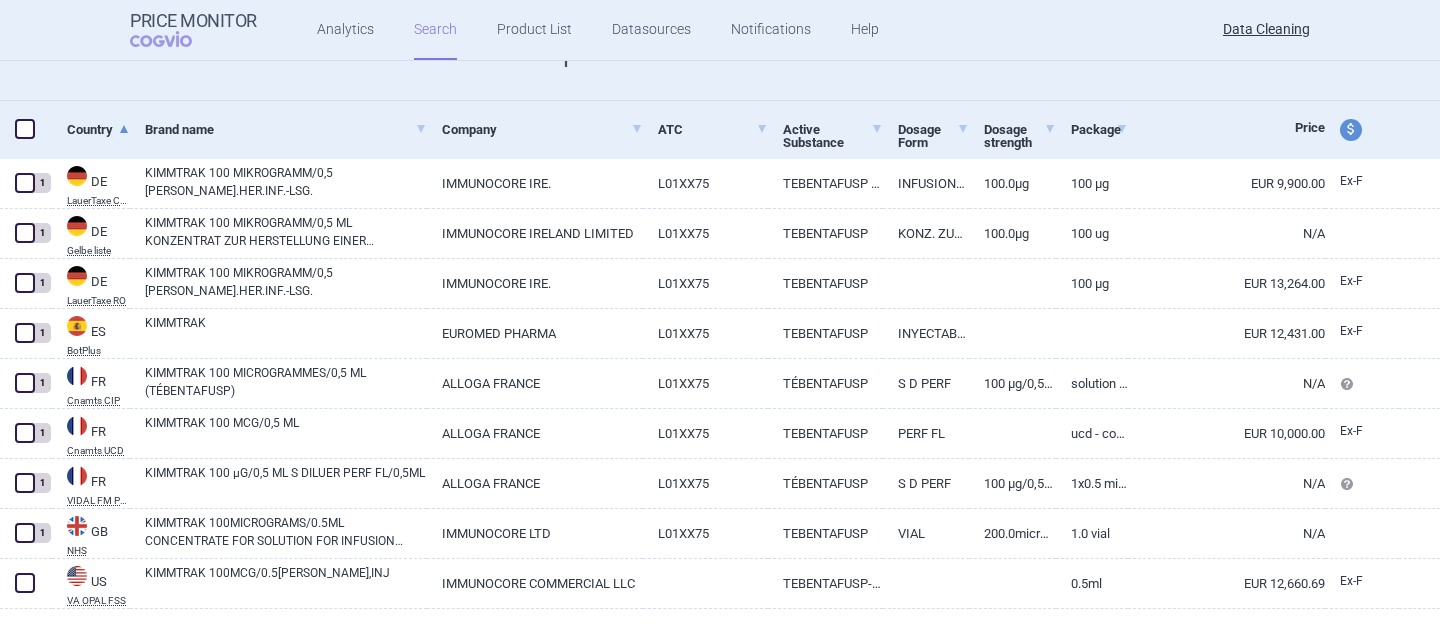scroll, scrollTop: 289, scrollLeft: 0, axis: vertical 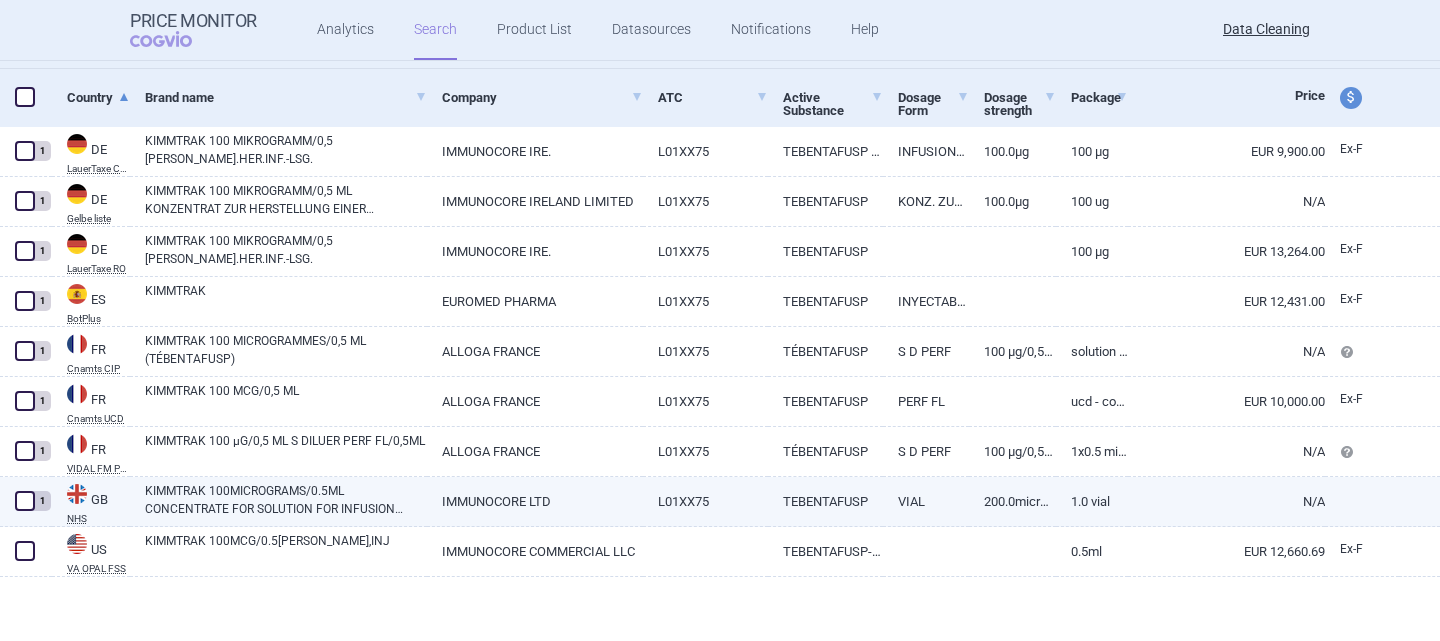 click on "KIMMTRAK 100MICROGRAMS/0.5ML CONCENTRATE FOR SOLUTION FOR INFUSION VIALS" at bounding box center (286, 500) 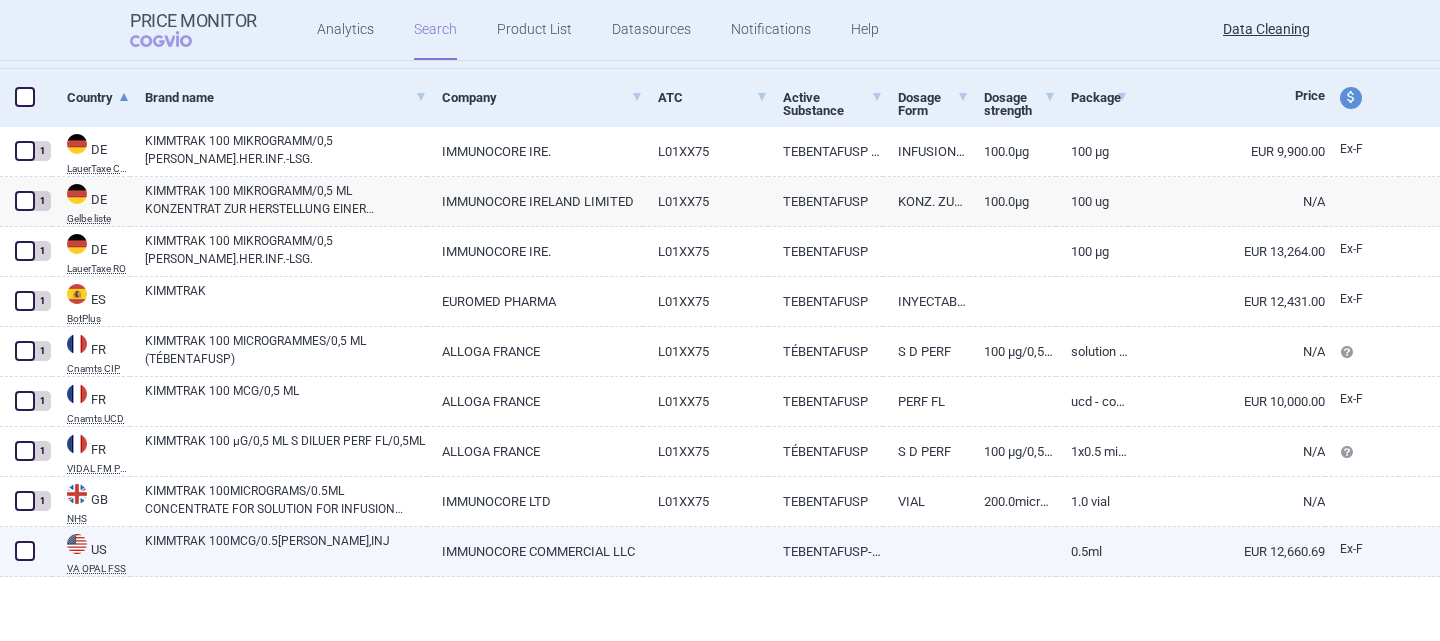 click at bounding box center [25, 551] 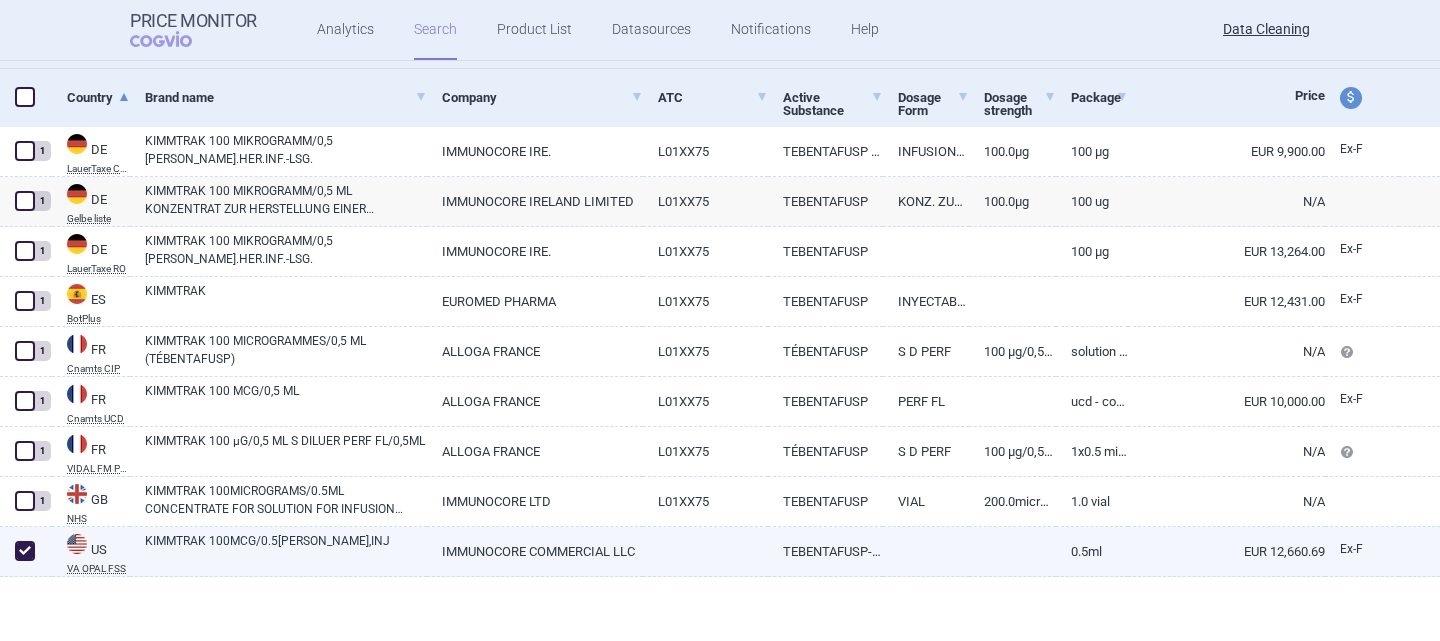 checkbox on "true" 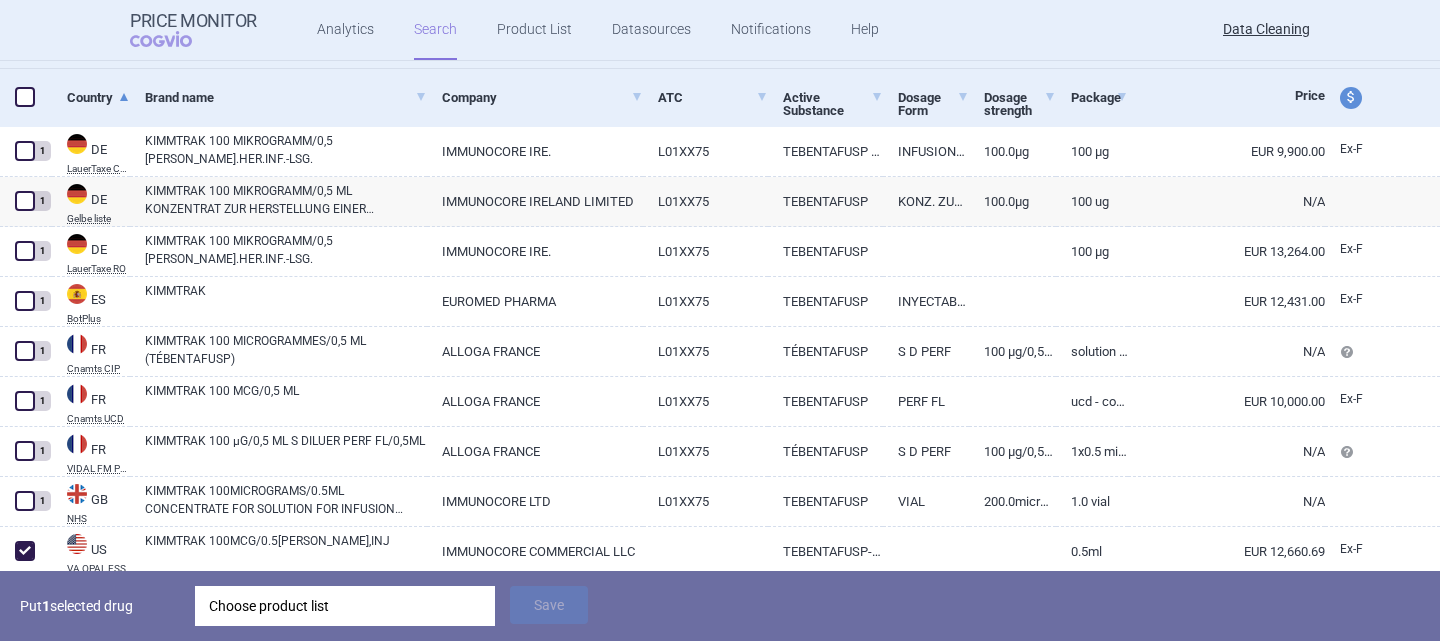 click on "Choose product list" at bounding box center (345, 606) 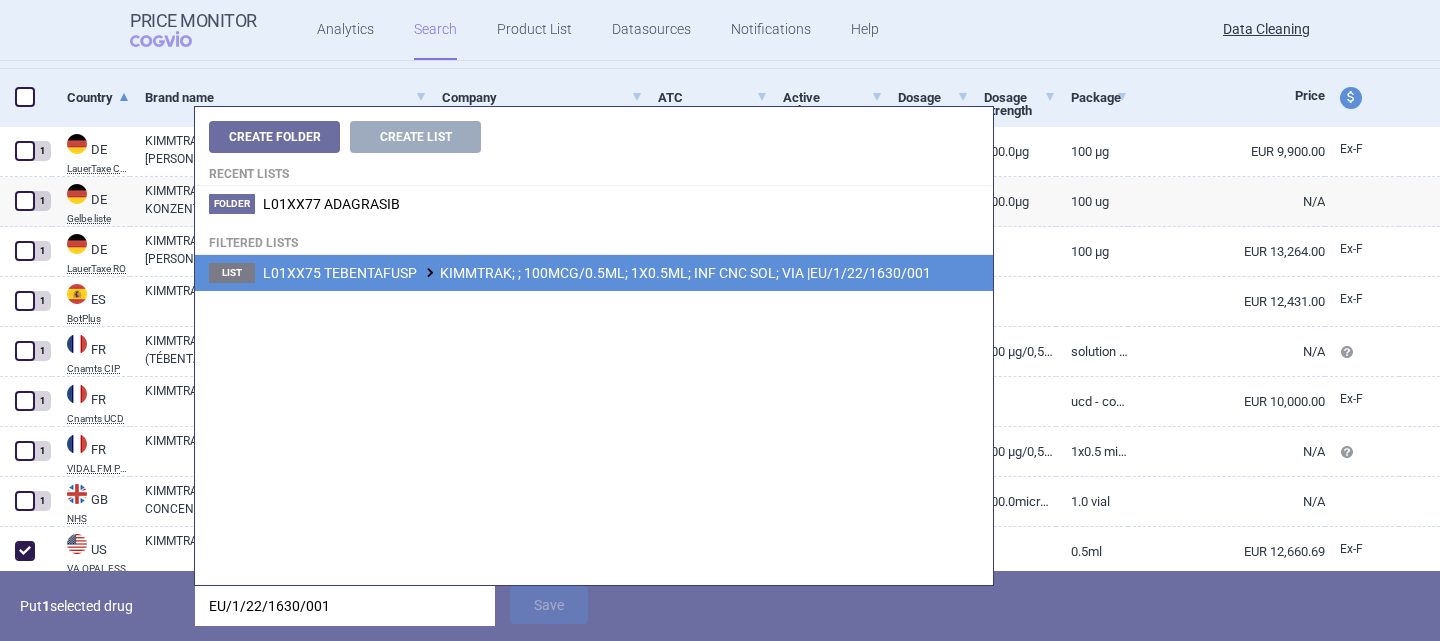type on "EU/1/22/1630/001" 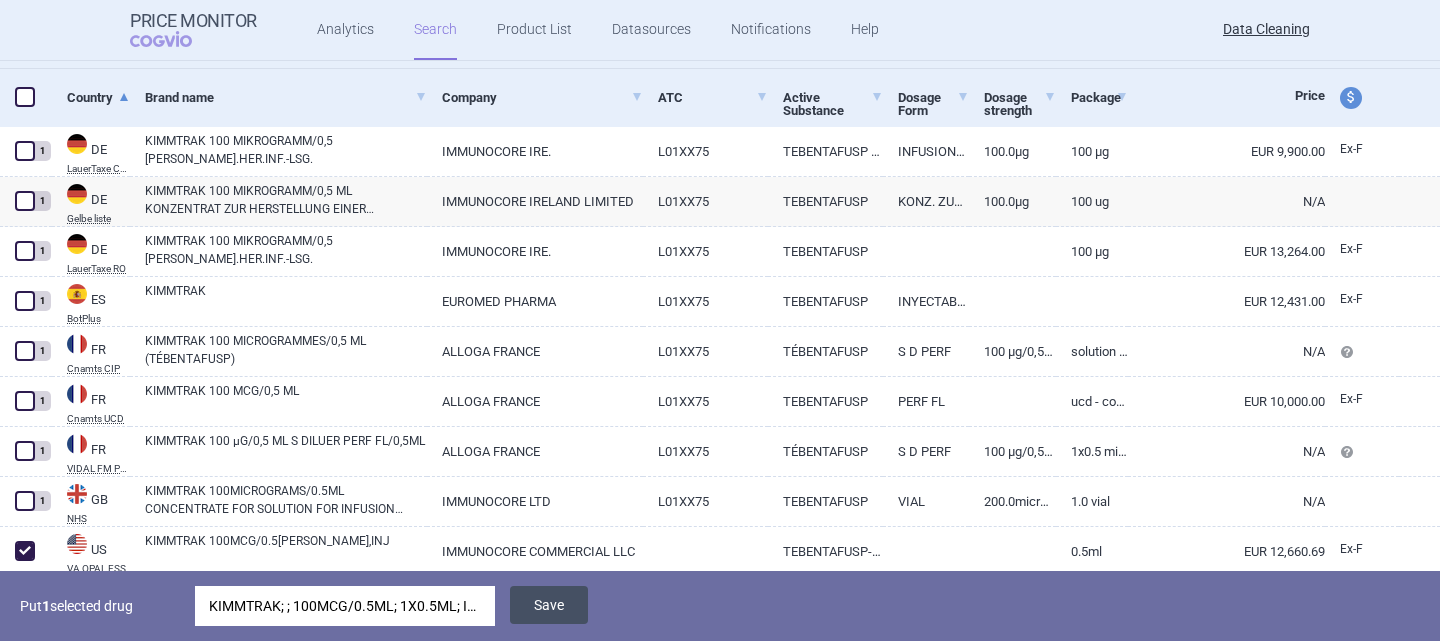click on "Save" at bounding box center (549, 605) 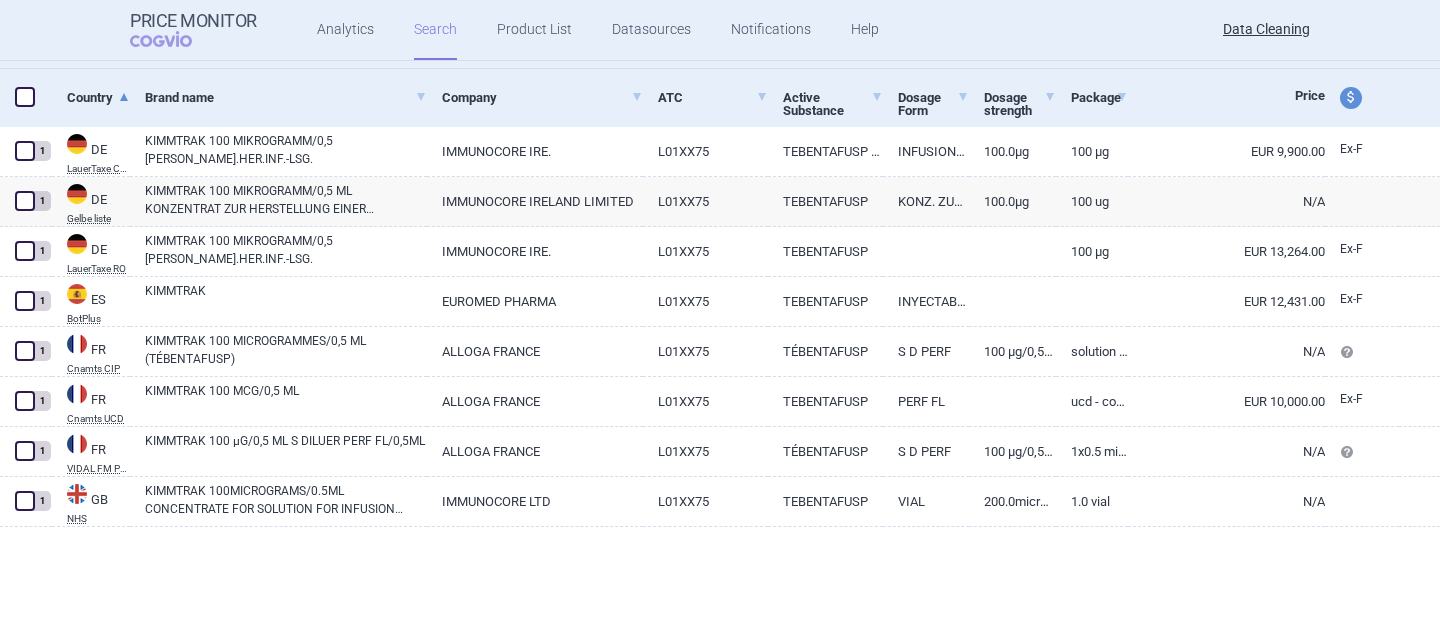 scroll, scrollTop: 0, scrollLeft: 0, axis: both 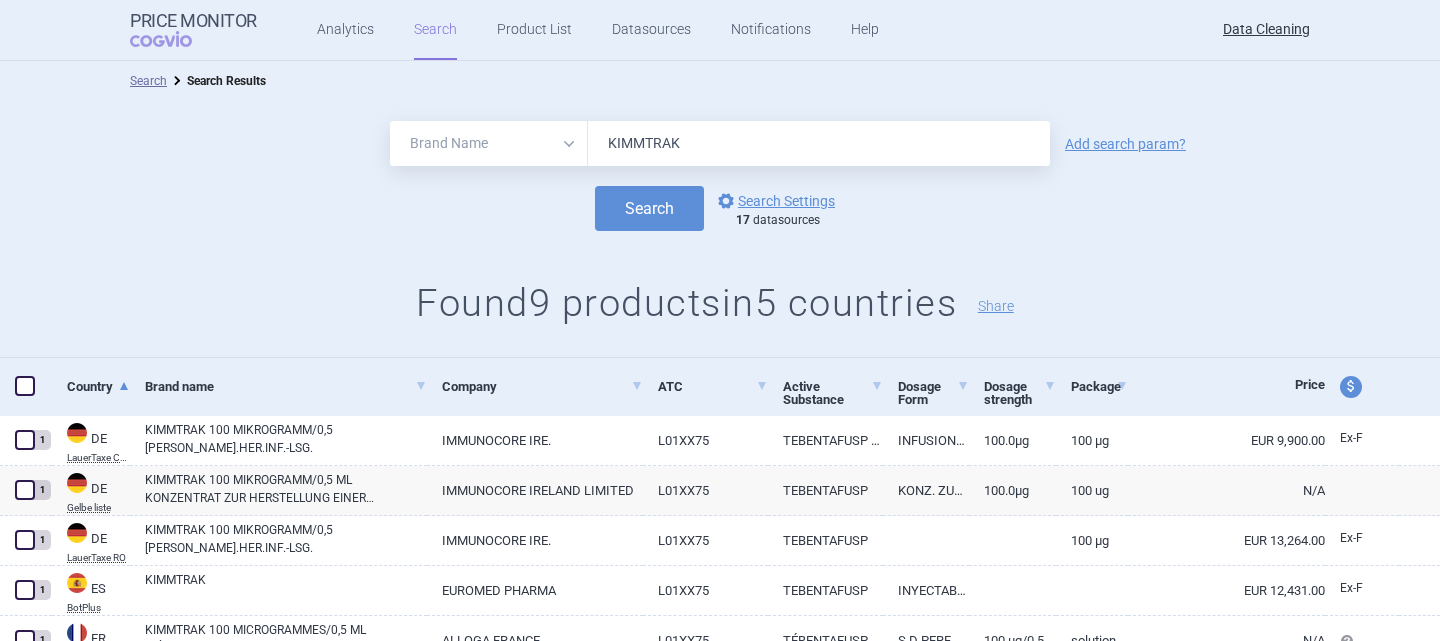 click on "KIMMTRAK" at bounding box center (819, 143) 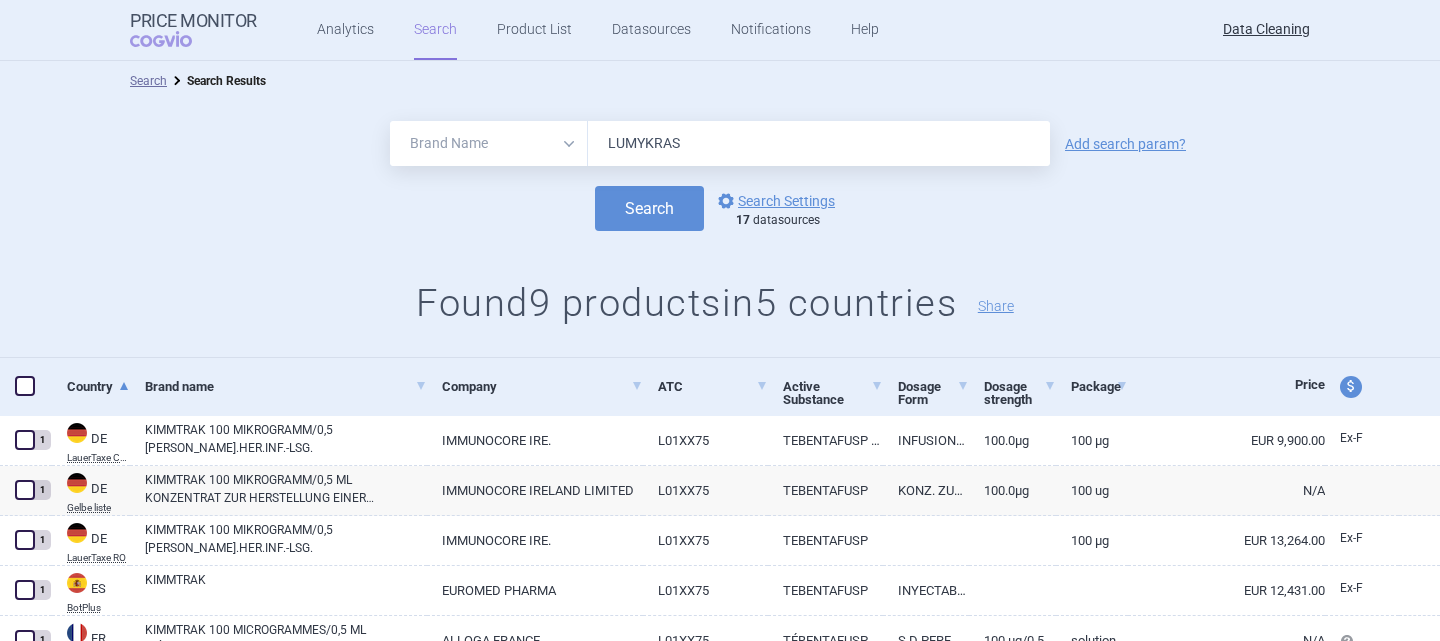click on "LUMYKRAS" at bounding box center [819, 143] 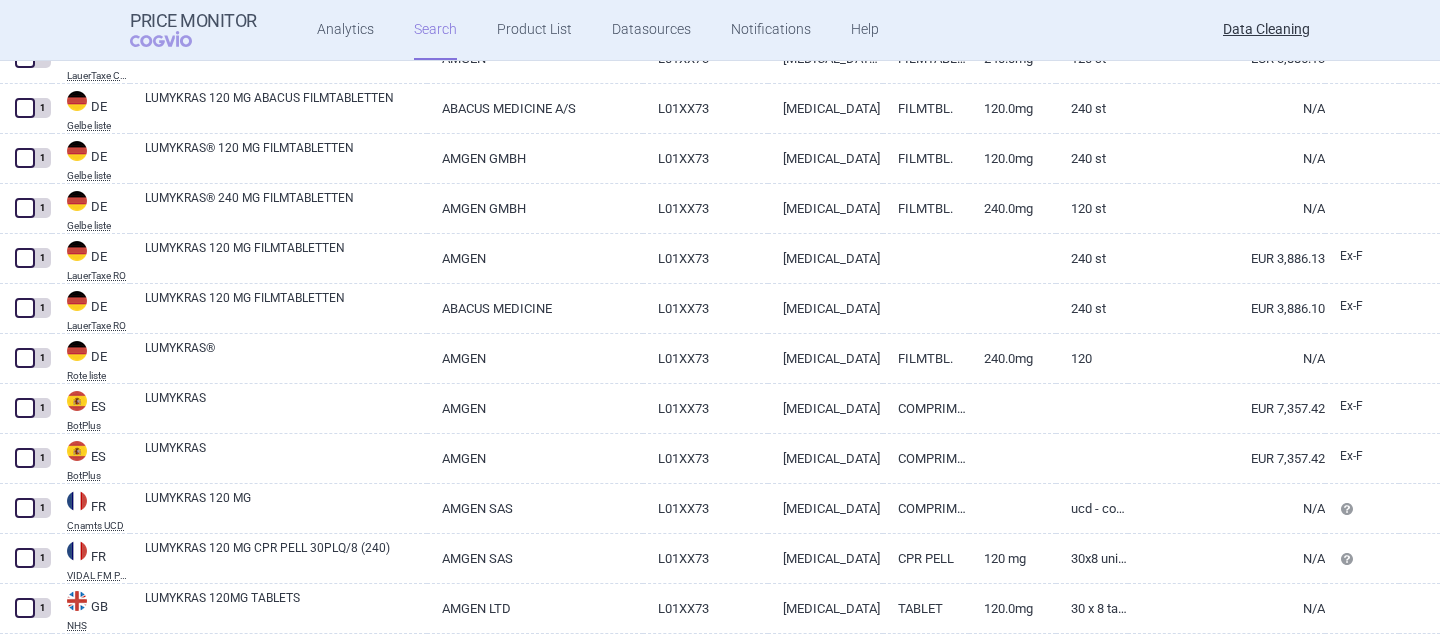 scroll, scrollTop: 539, scrollLeft: 0, axis: vertical 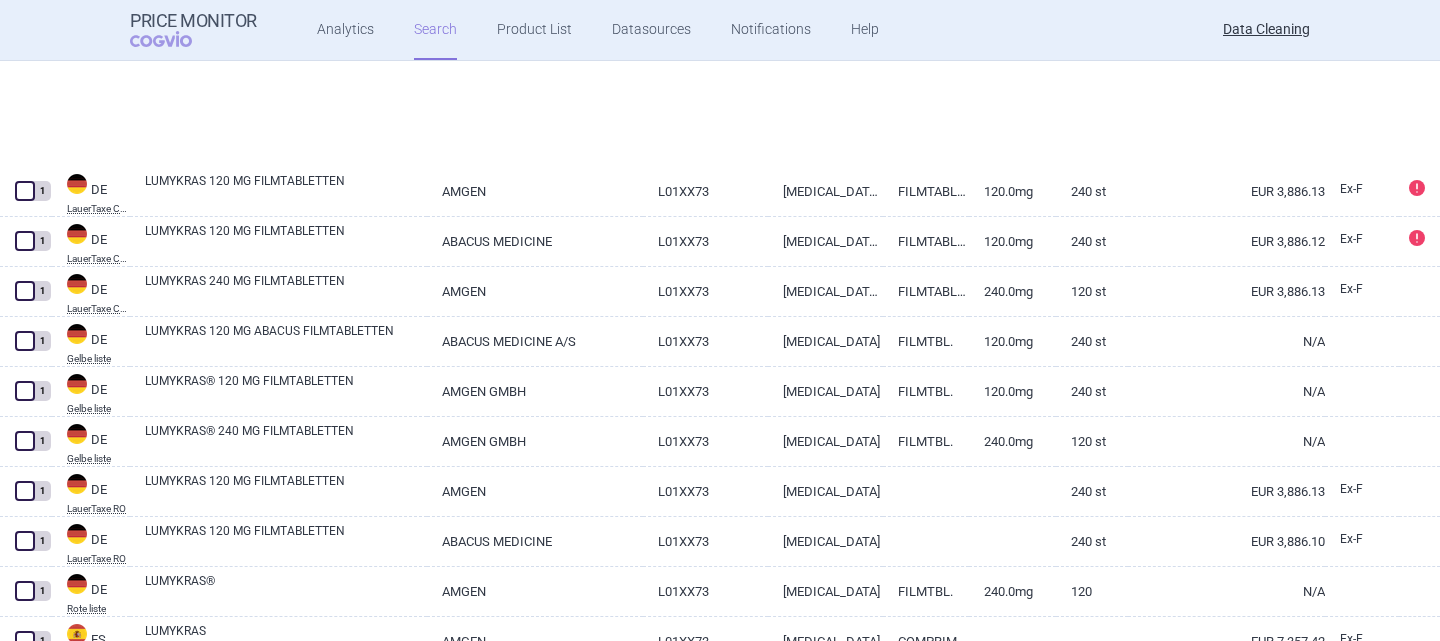 select on "brandName" 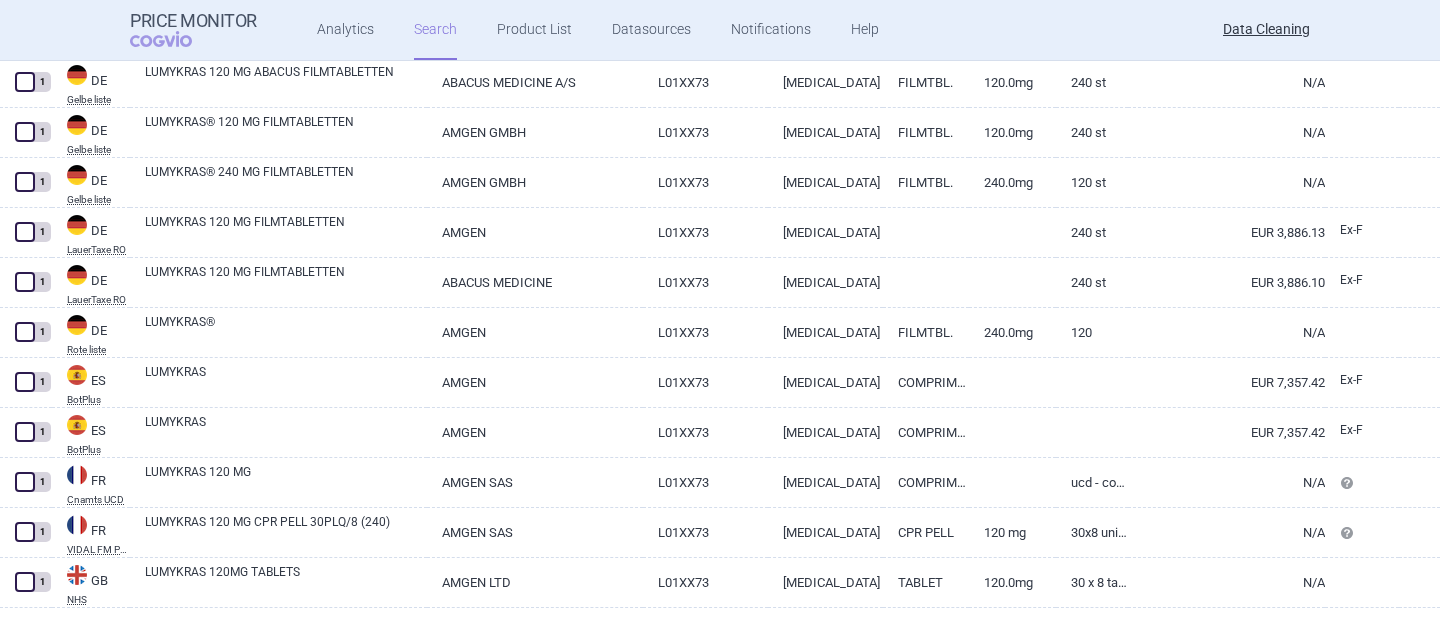 scroll, scrollTop: 539, scrollLeft: 0, axis: vertical 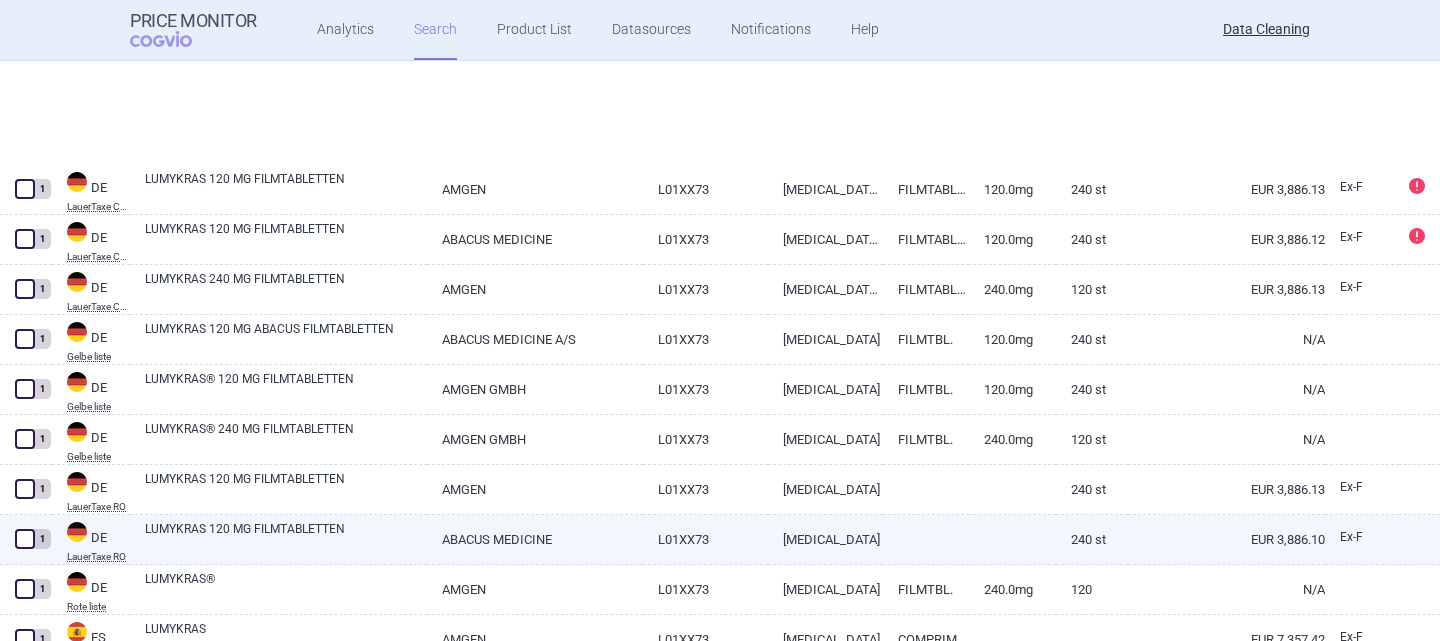 select on "brandName" 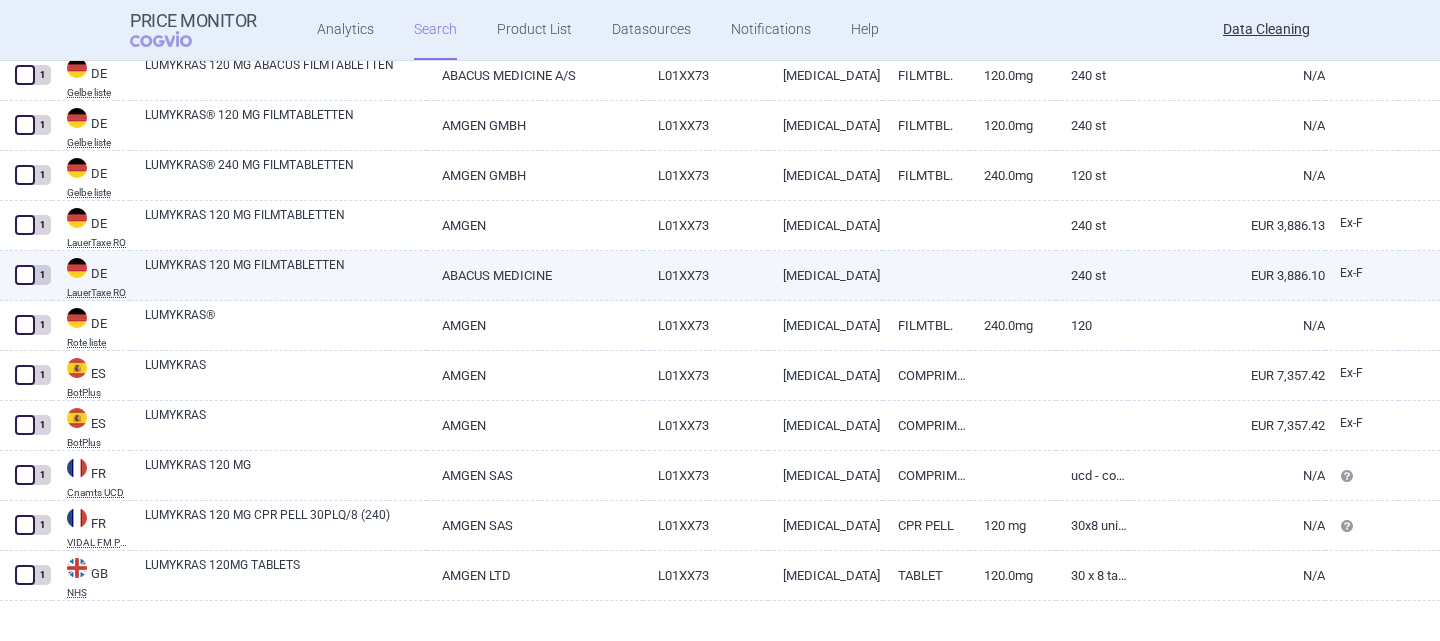 scroll, scrollTop: 539, scrollLeft: 0, axis: vertical 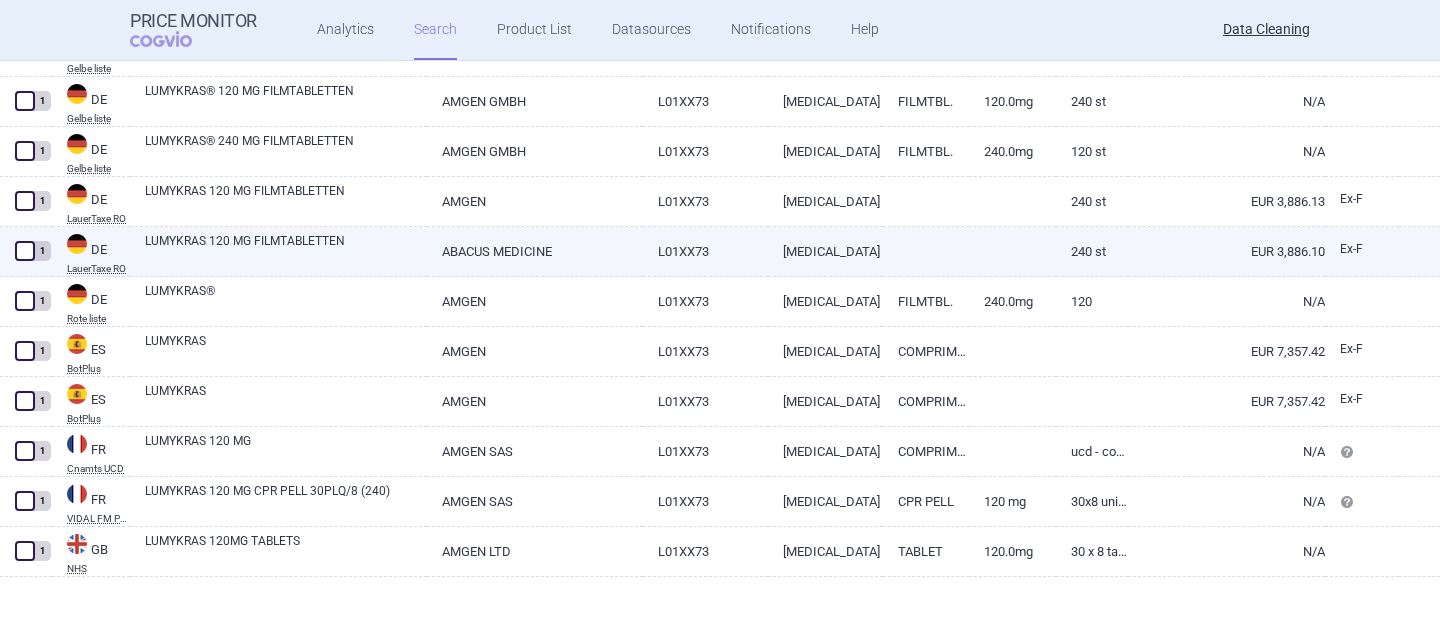 select on "brandName" 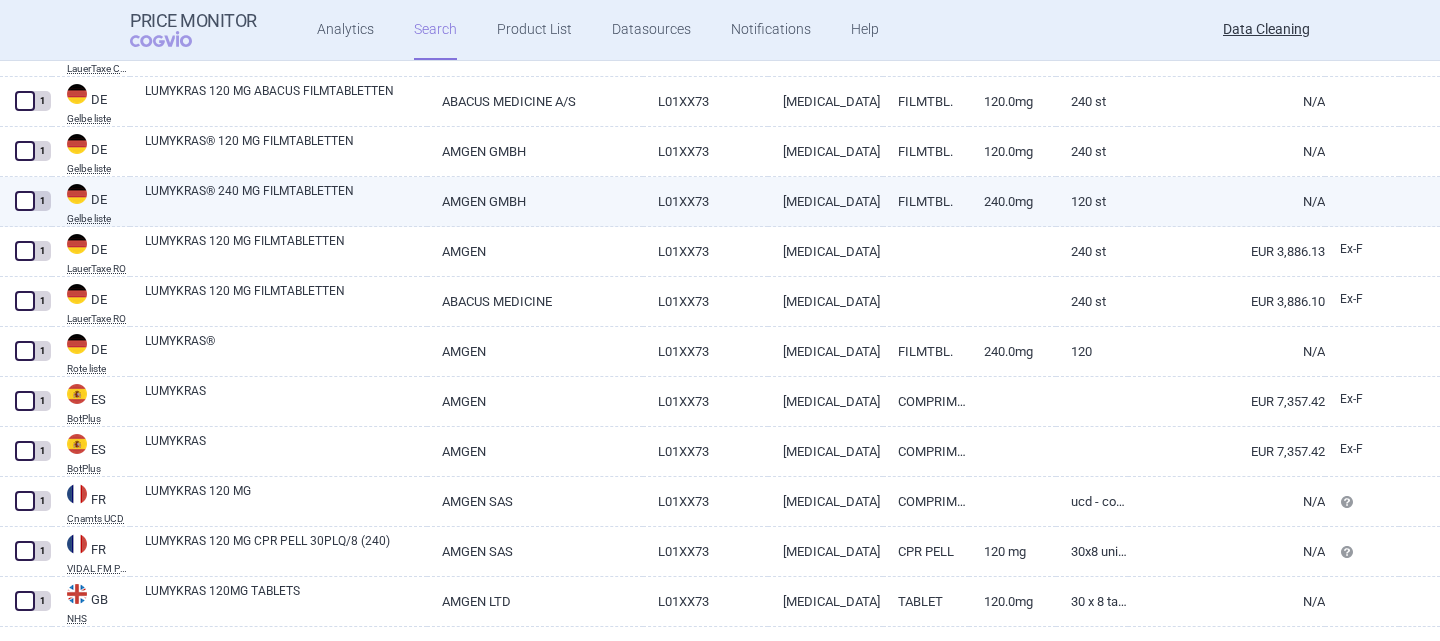 scroll, scrollTop: 0, scrollLeft: 0, axis: both 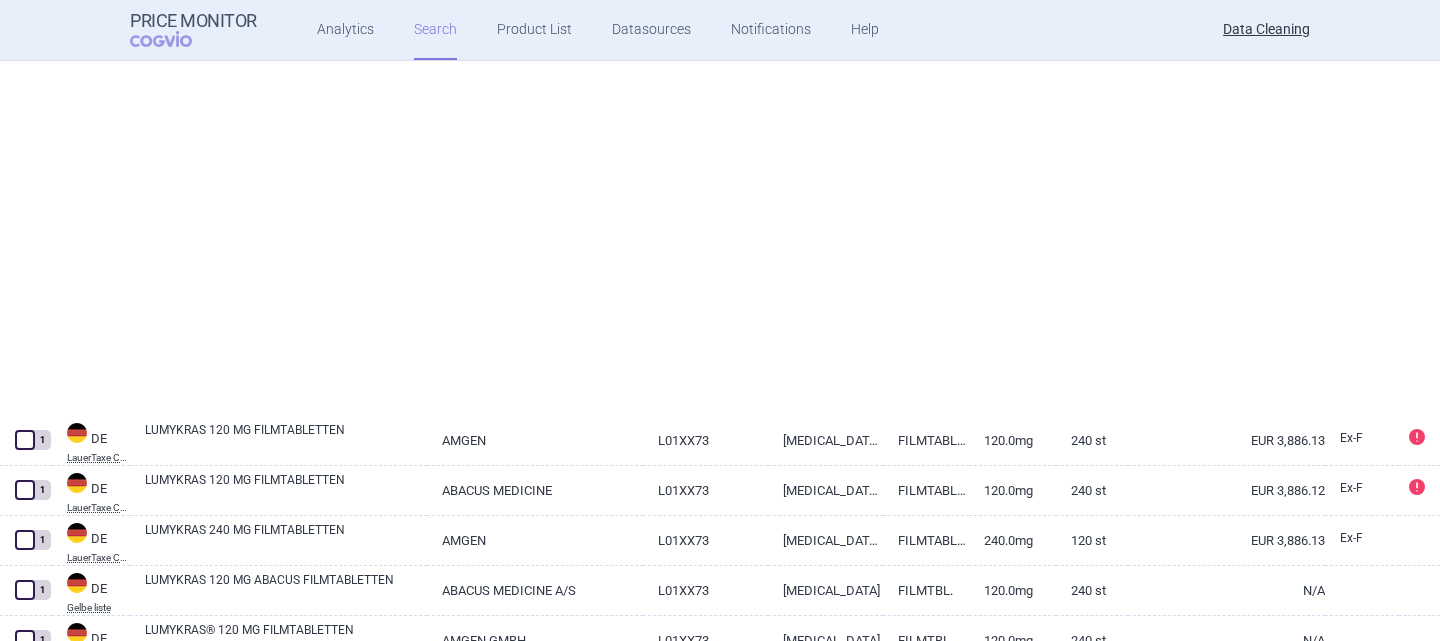 select on "brandName" 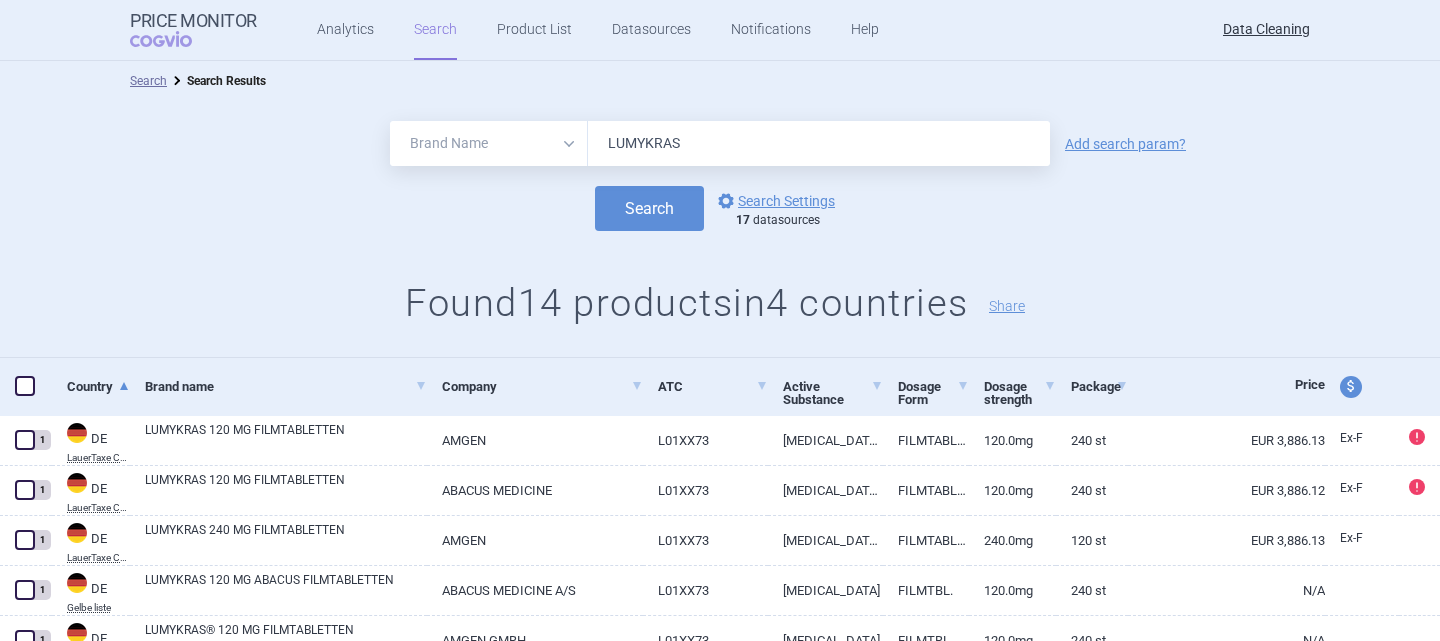 click on "LUMYKRAS" at bounding box center (819, 143) 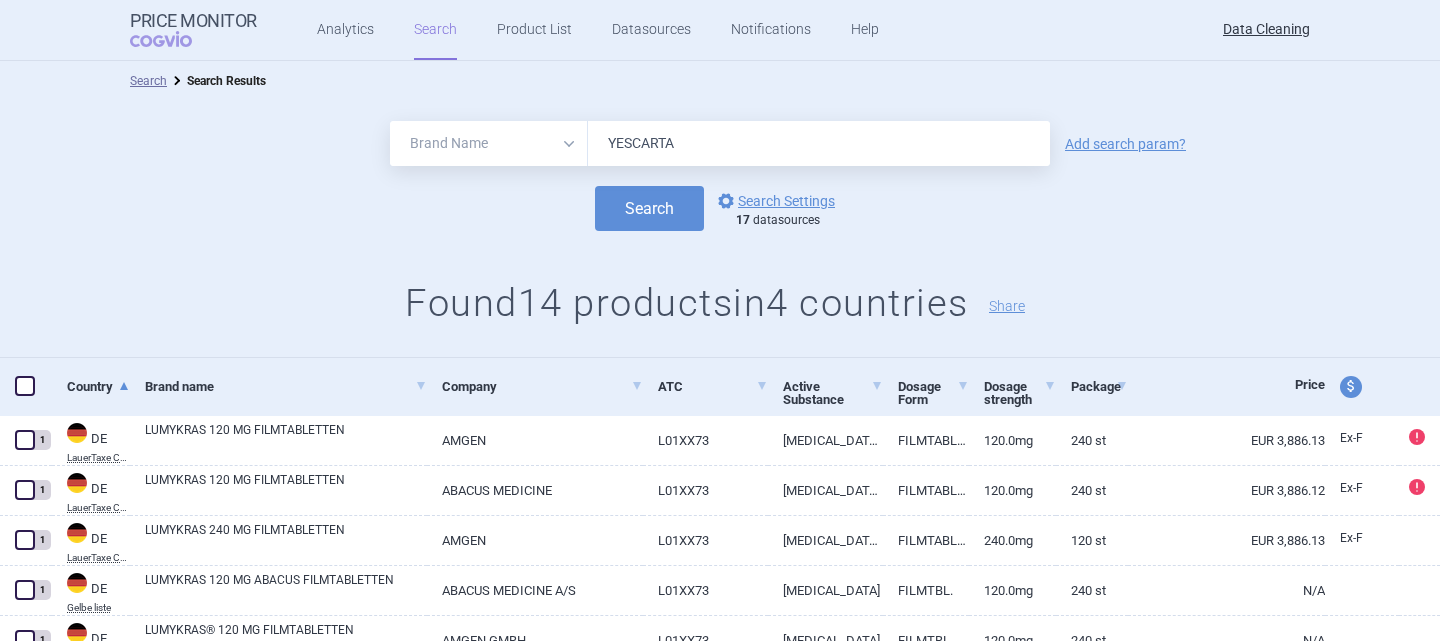 click on "Search" at bounding box center (649, 208) 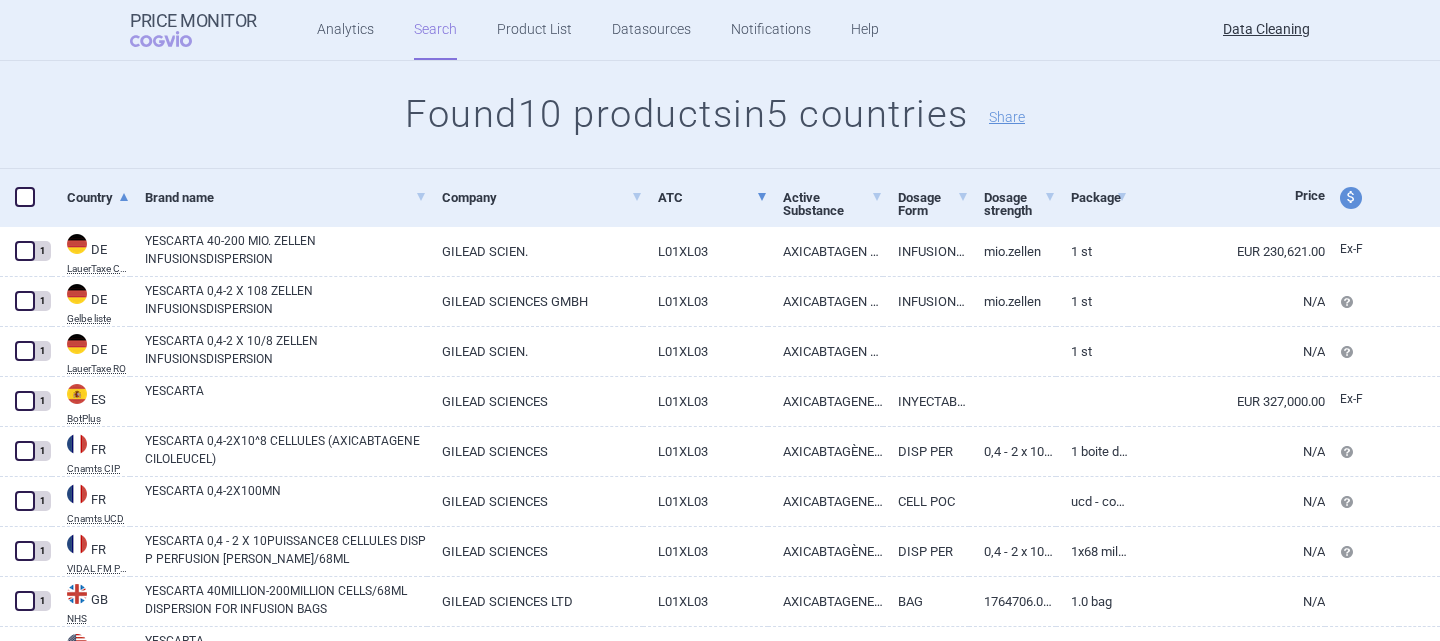 scroll, scrollTop: 0, scrollLeft: 0, axis: both 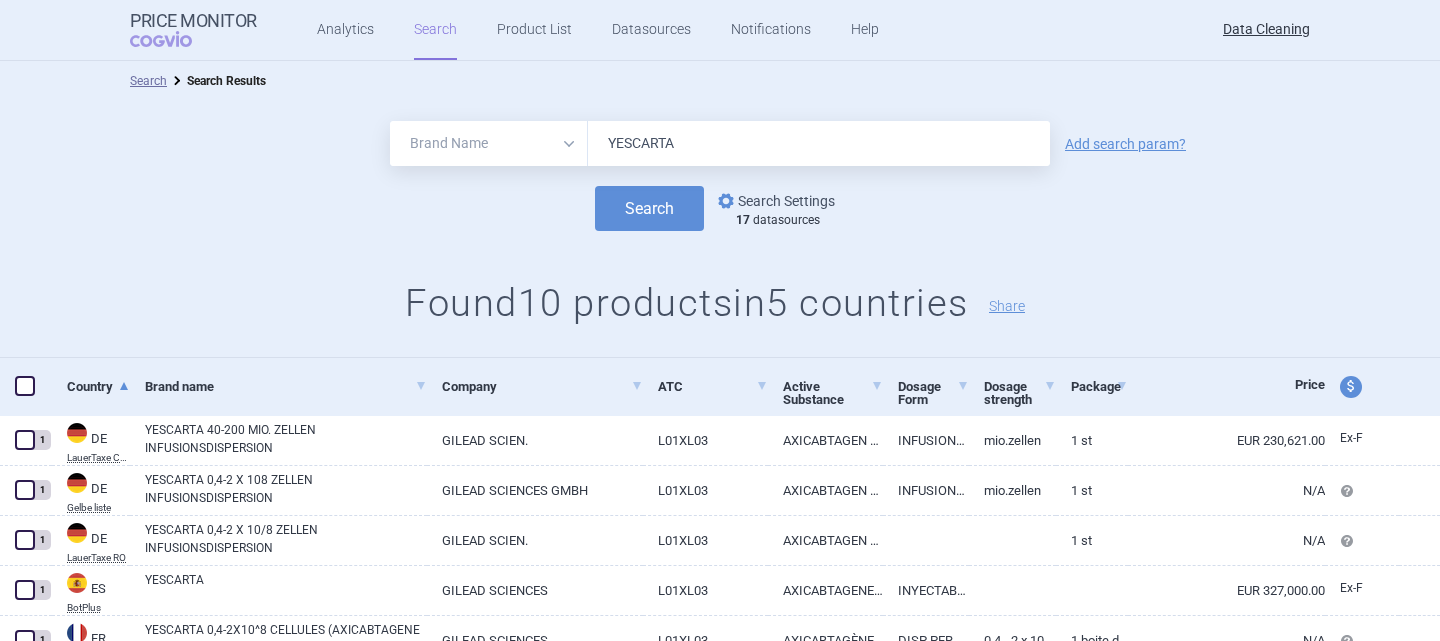 click on "options Search Settings" at bounding box center [774, 201] 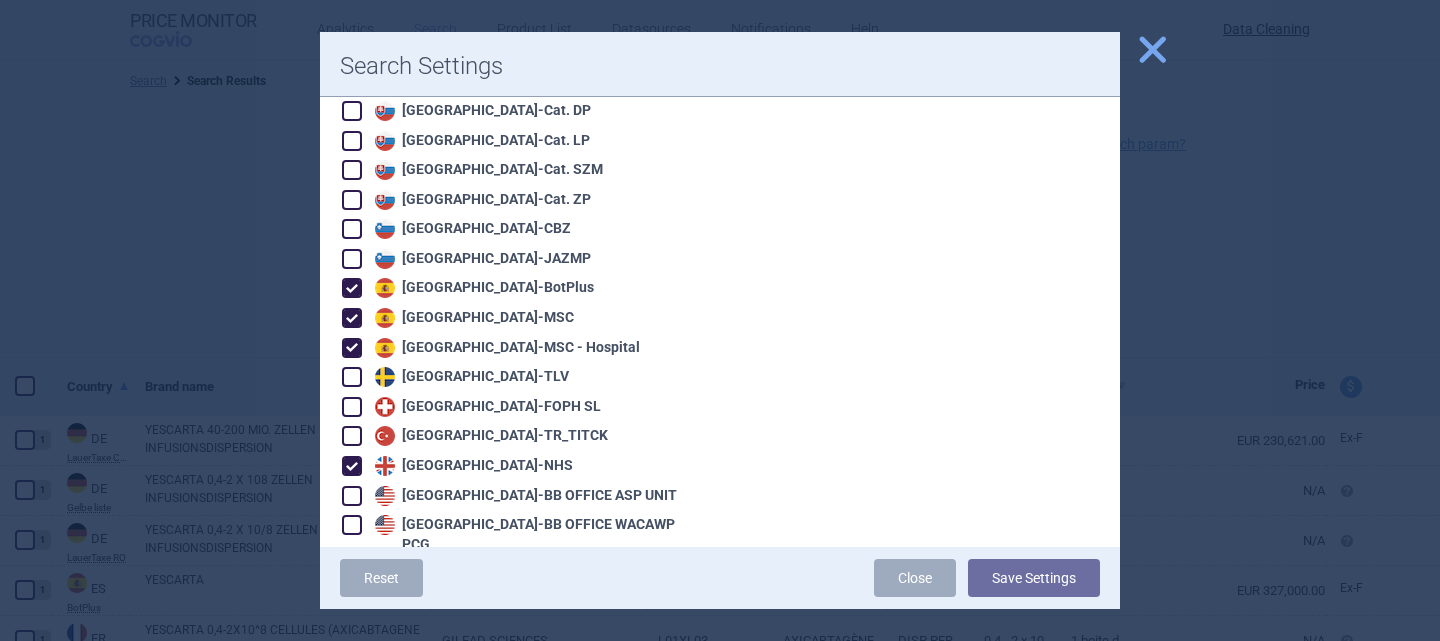 scroll, scrollTop: 3410, scrollLeft: 0, axis: vertical 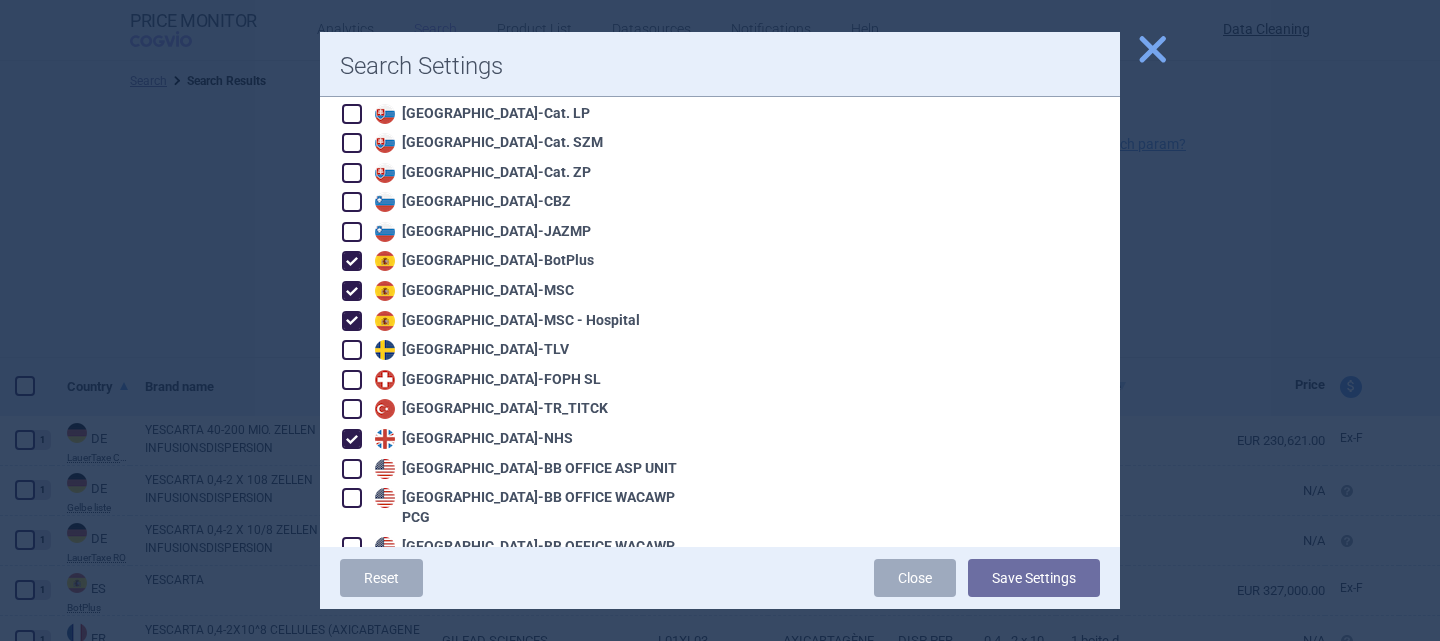 click on "close" at bounding box center (1152, 49) 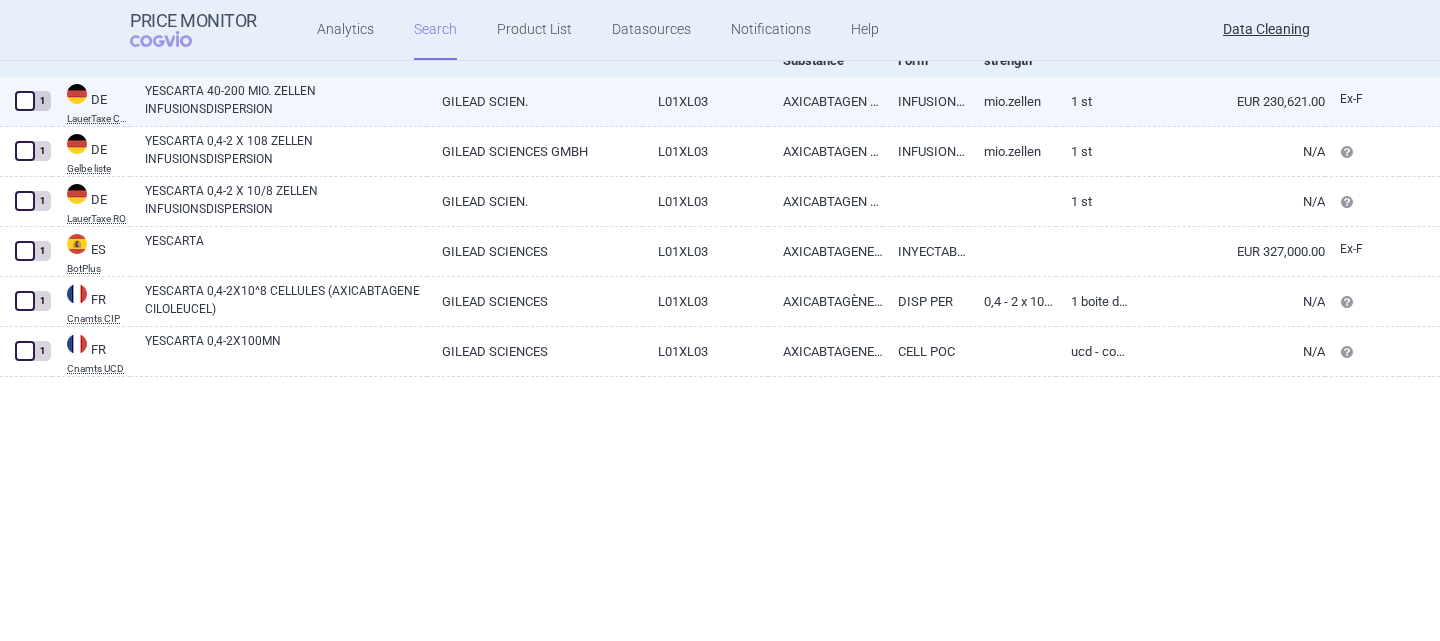 scroll, scrollTop: 0, scrollLeft: 0, axis: both 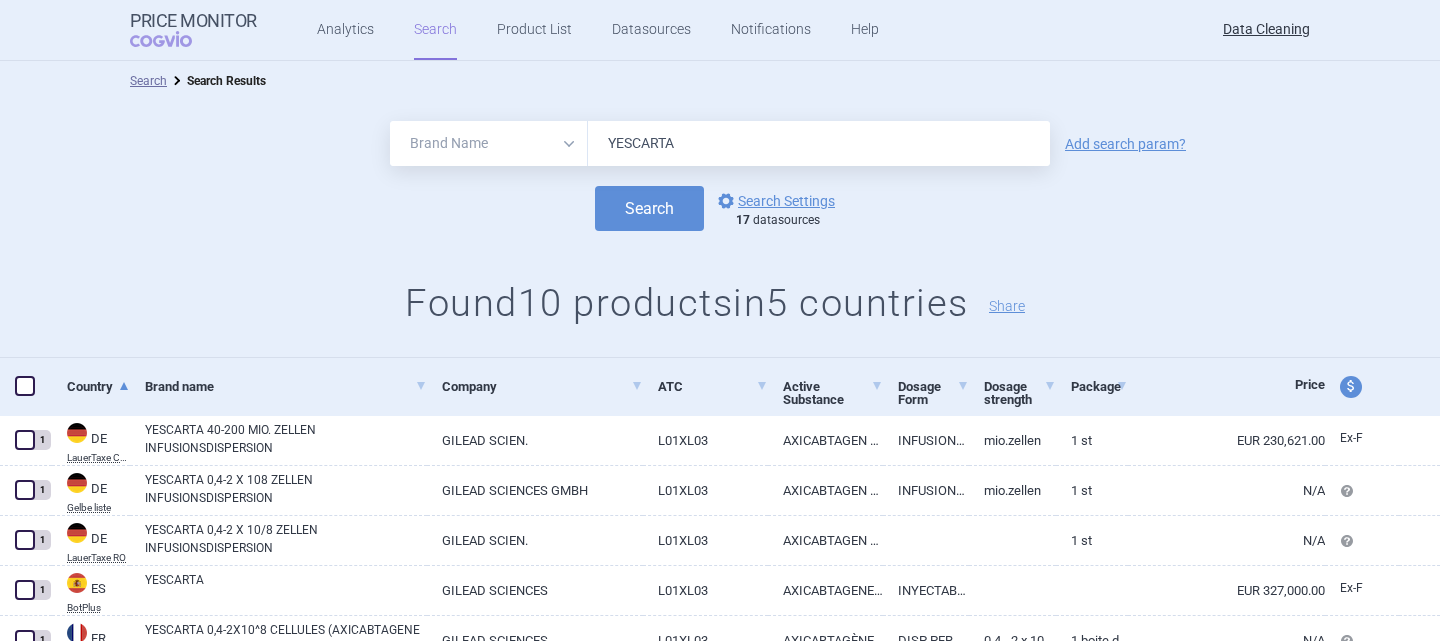 click on "YESCARTA" at bounding box center (819, 143) 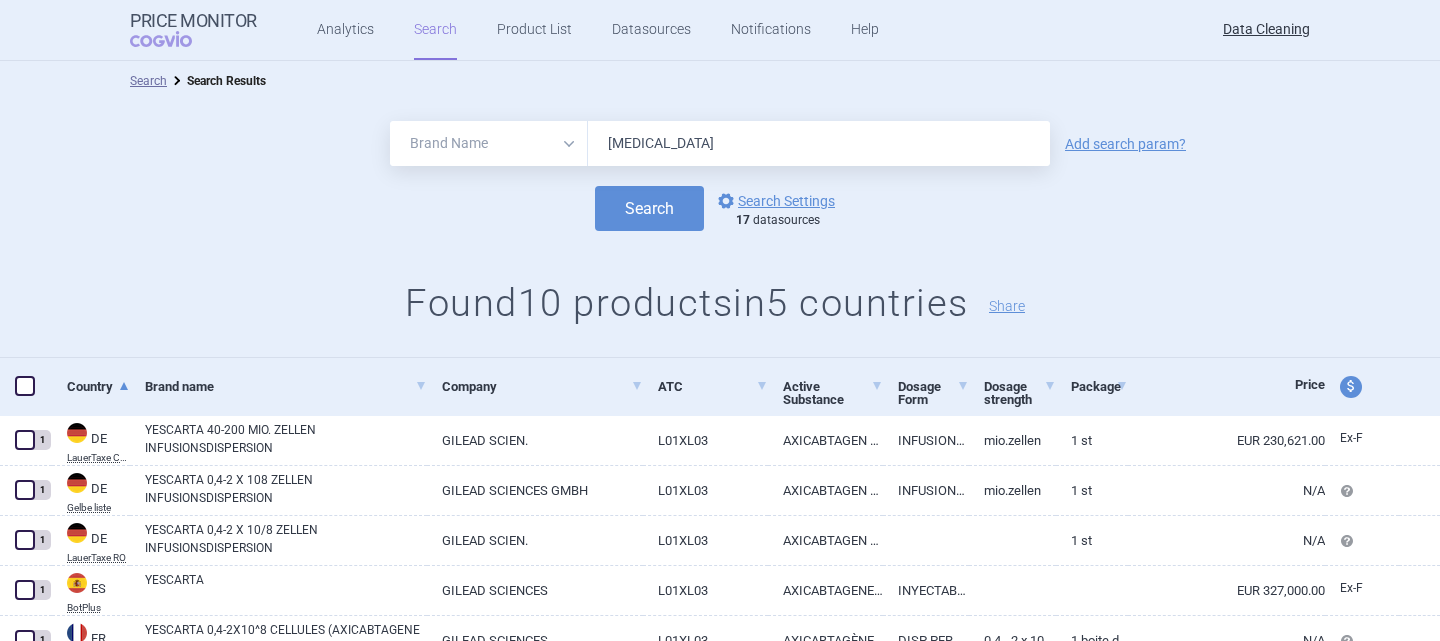 click on "ELZONRIS" at bounding box center (819, 143) 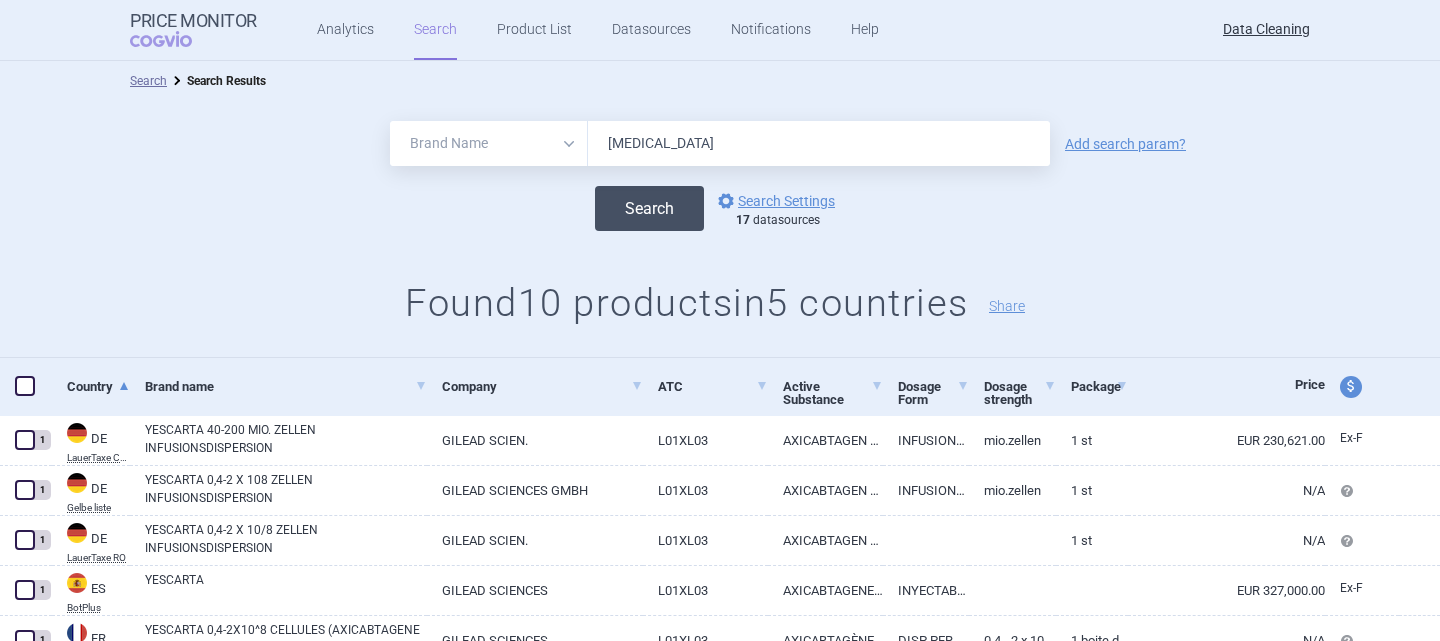 click on "Search" at bounding box center [649, 208] 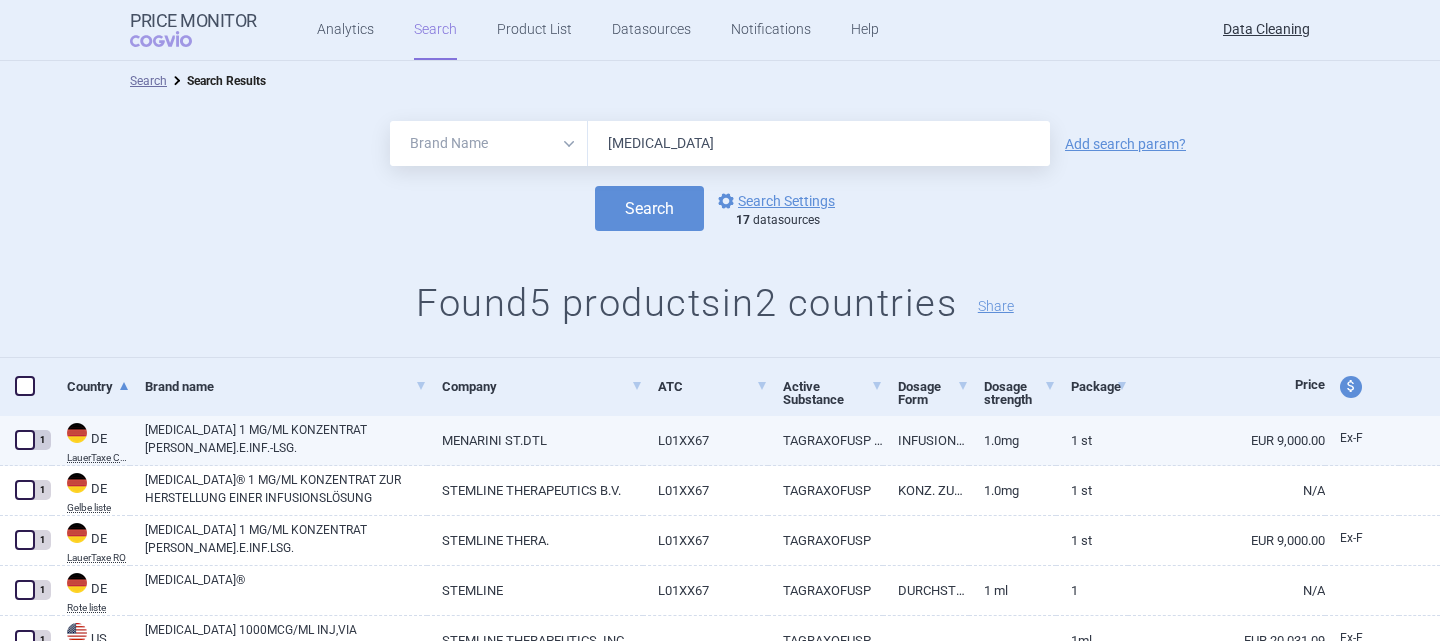 scroll, scrollTop: 89, scrollLeft: 0, axis: vertical 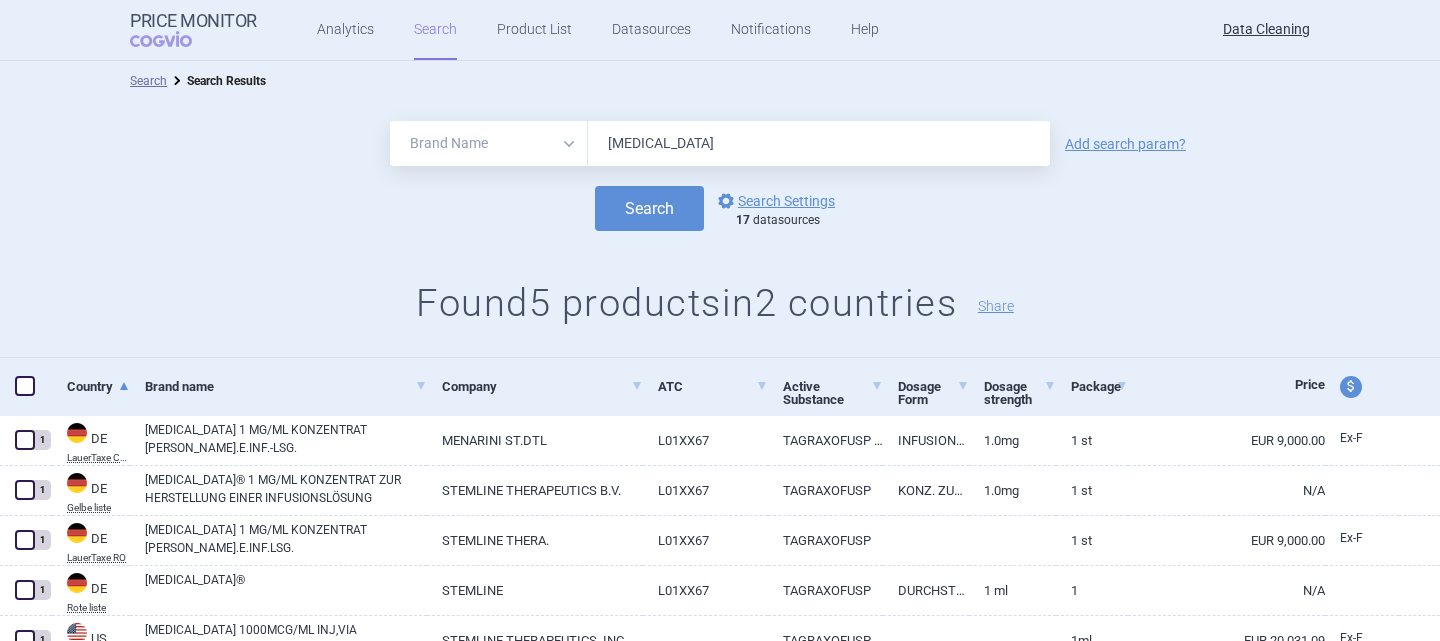 click on "ELZONRIS" at bounding box center [819, 143] 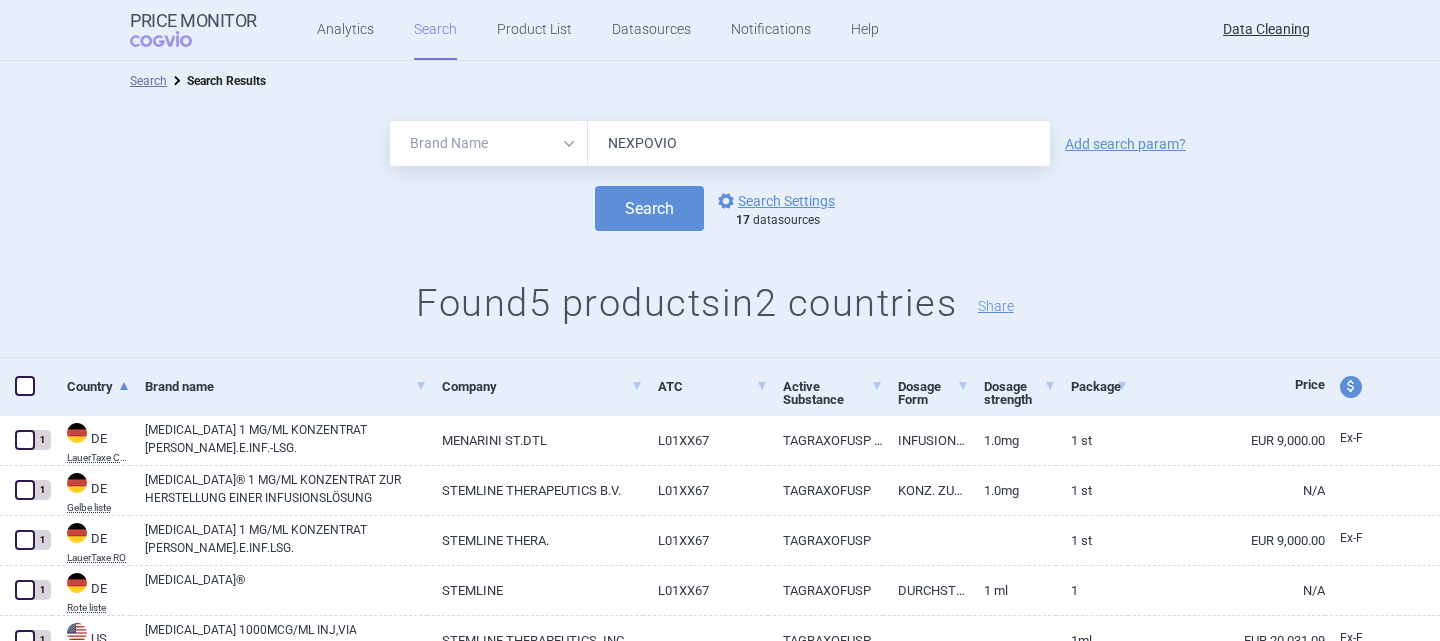 type on "NEXPOVIO" 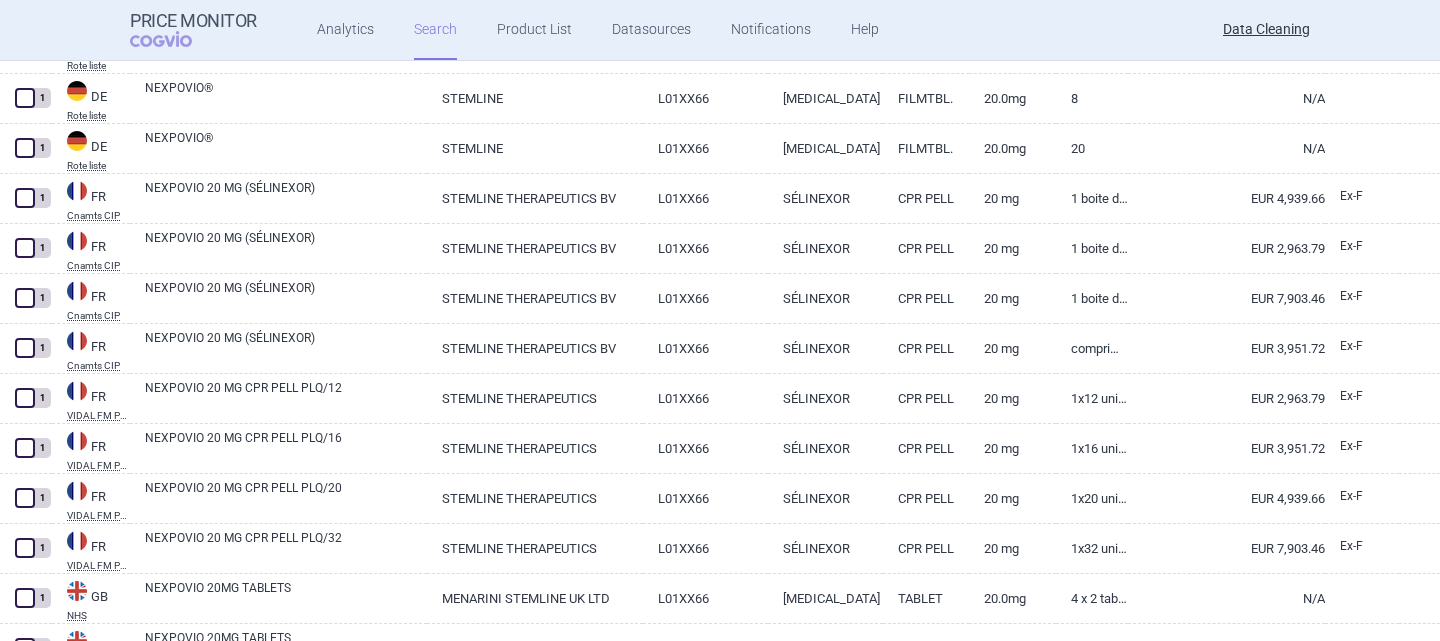 scroll, scrollTop: 1239, scrollLeft: 0, axis: vertical 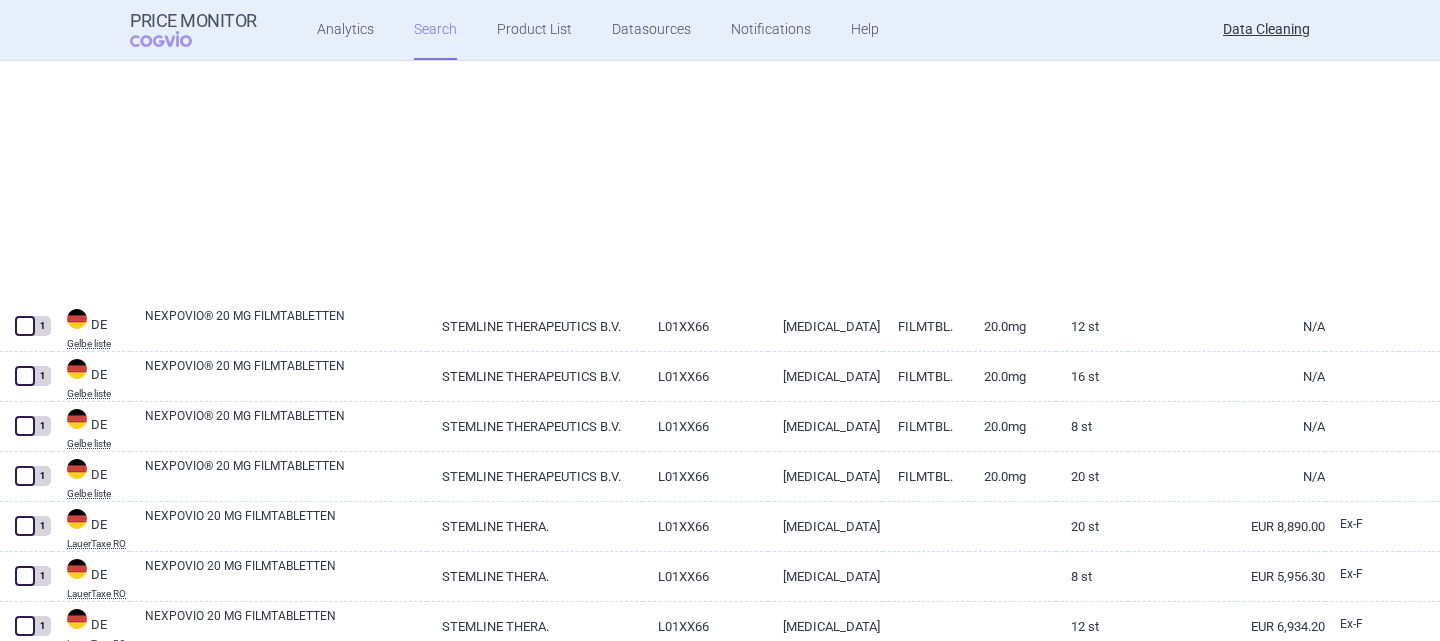 select on "brandName" 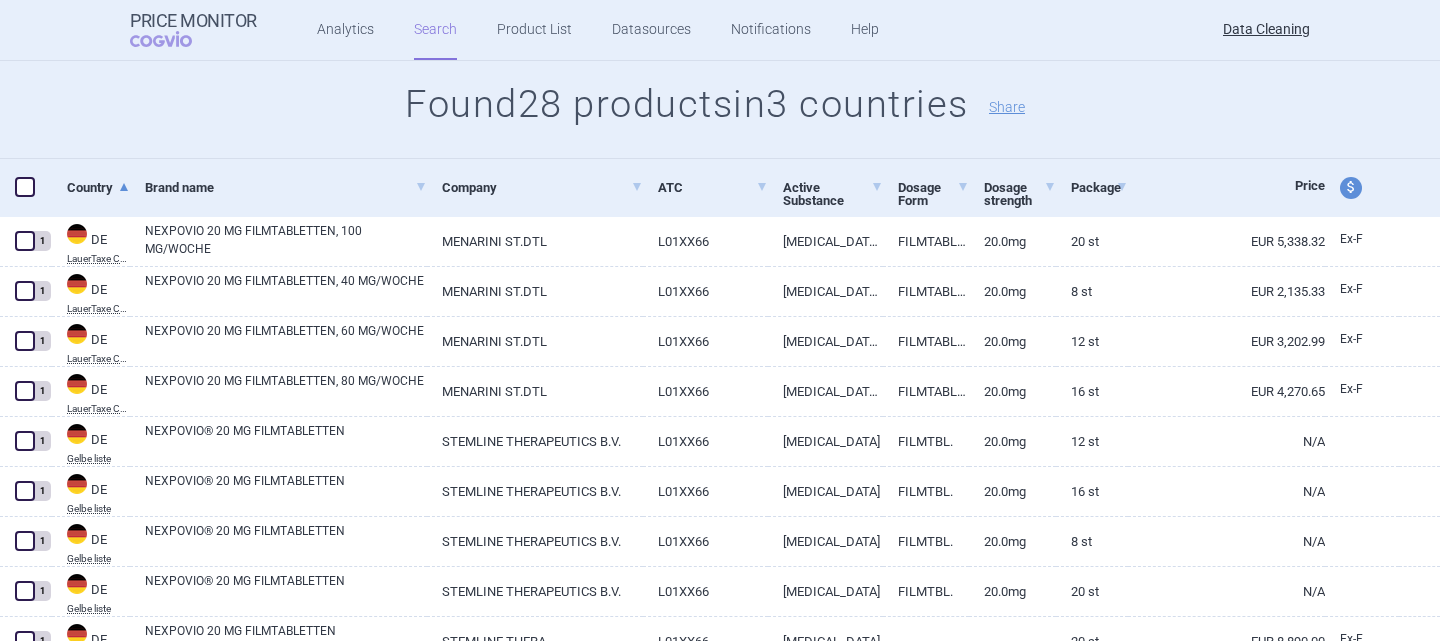 scroll, scrollTop: 0, scrollLeft: 0, axis: both 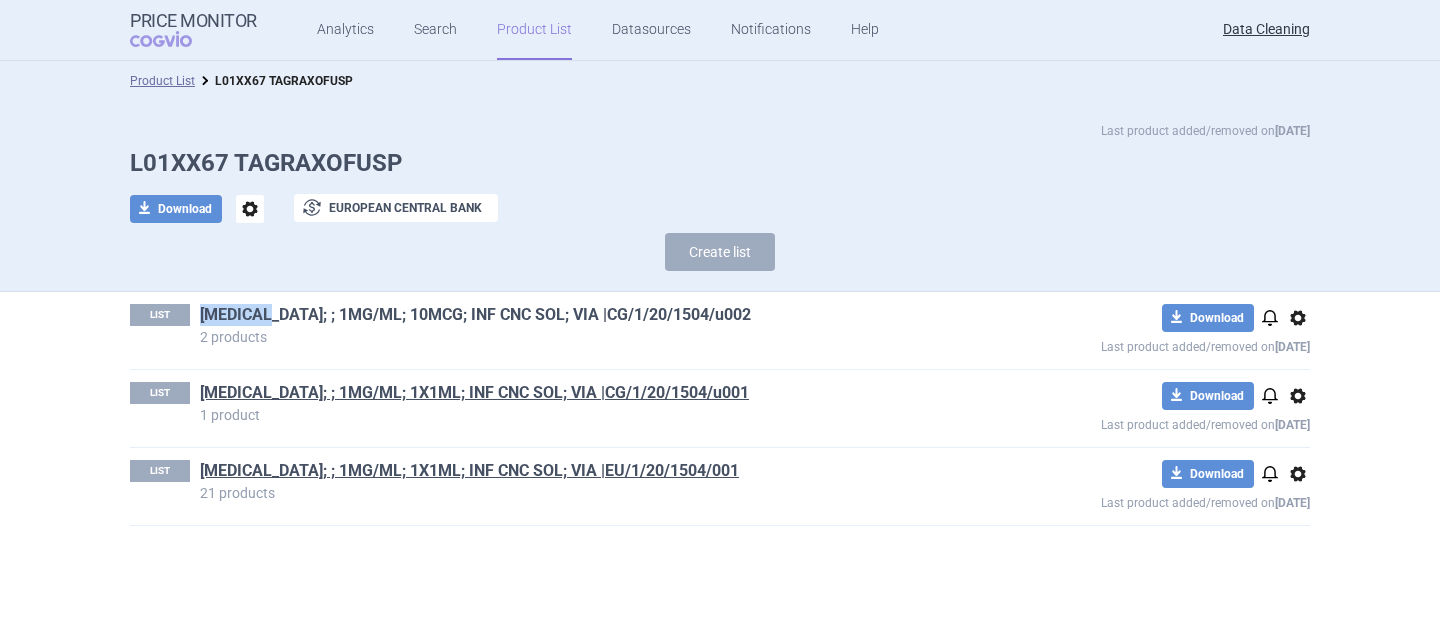 drag, startPoint x: 197, startPoint y: 310, endPoint x: 272, endPoint y: 319, distance: 75.53807 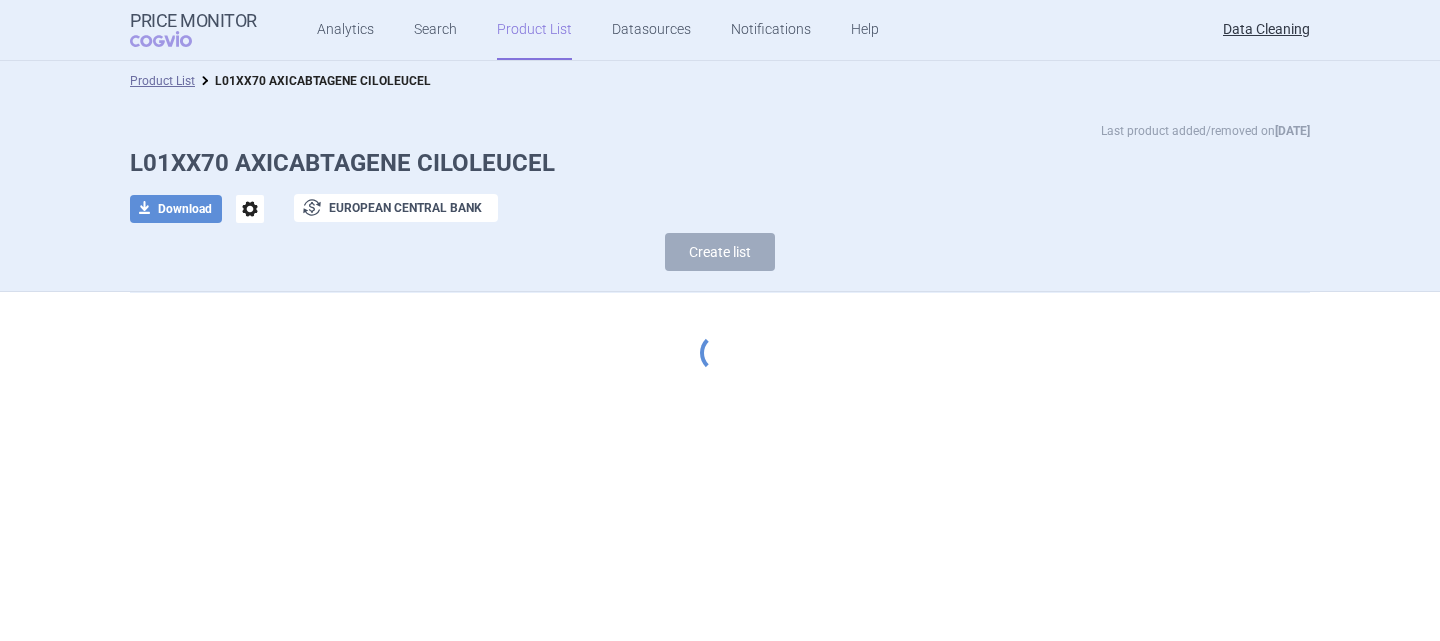 scroll, scrollTop: 0, scrollLeft: 0, axis: both 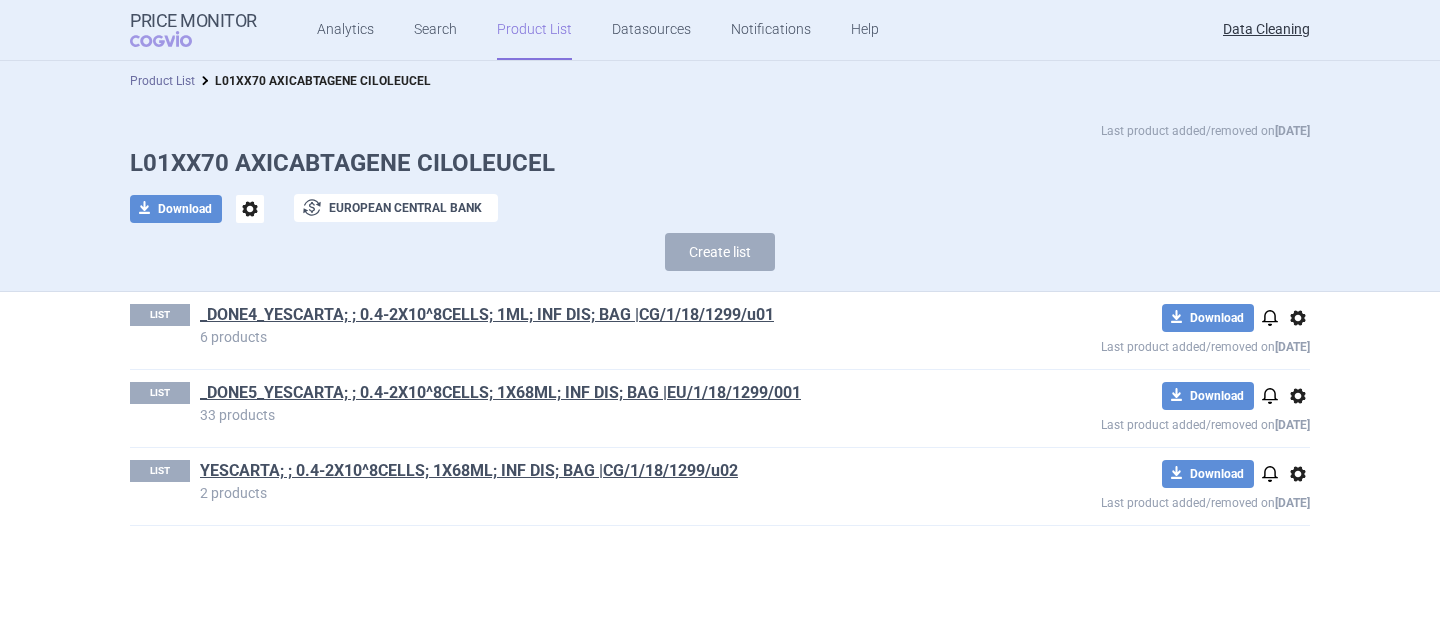 click on "Product List" at bounding box center (162, 81) 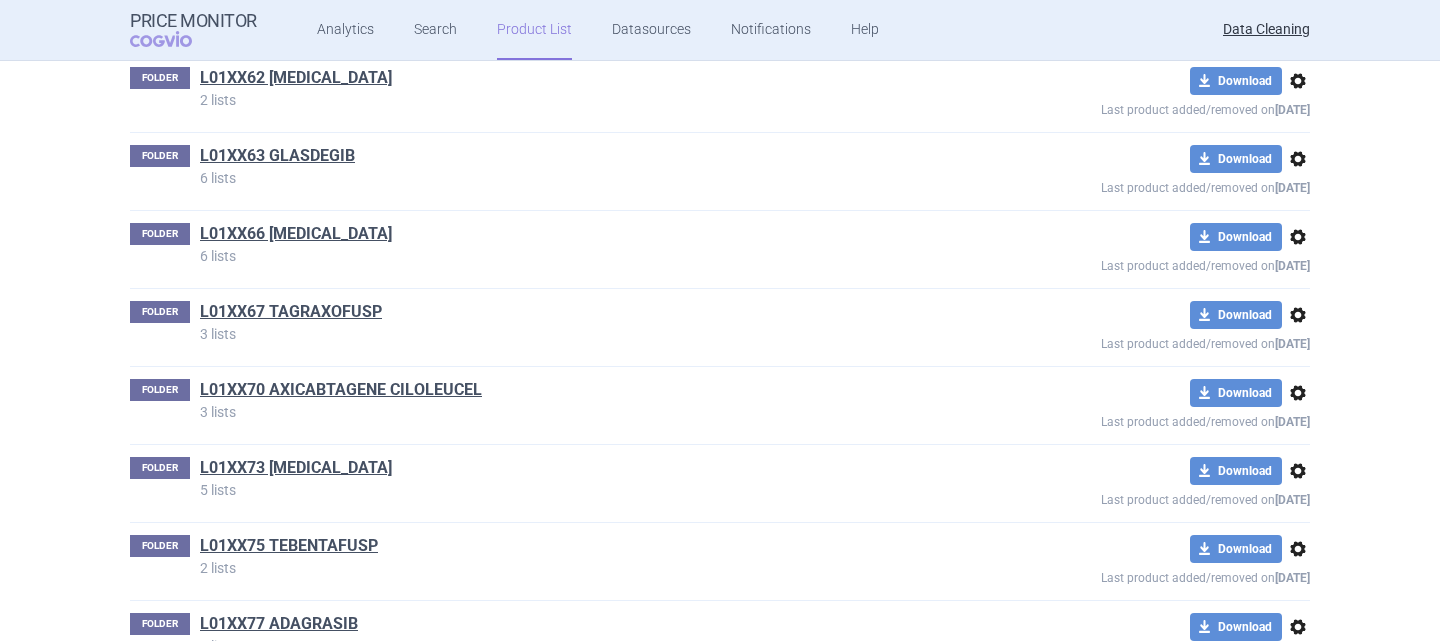 scroll, scrollTop: 69388, scrollLeft: 0, axis: vertical 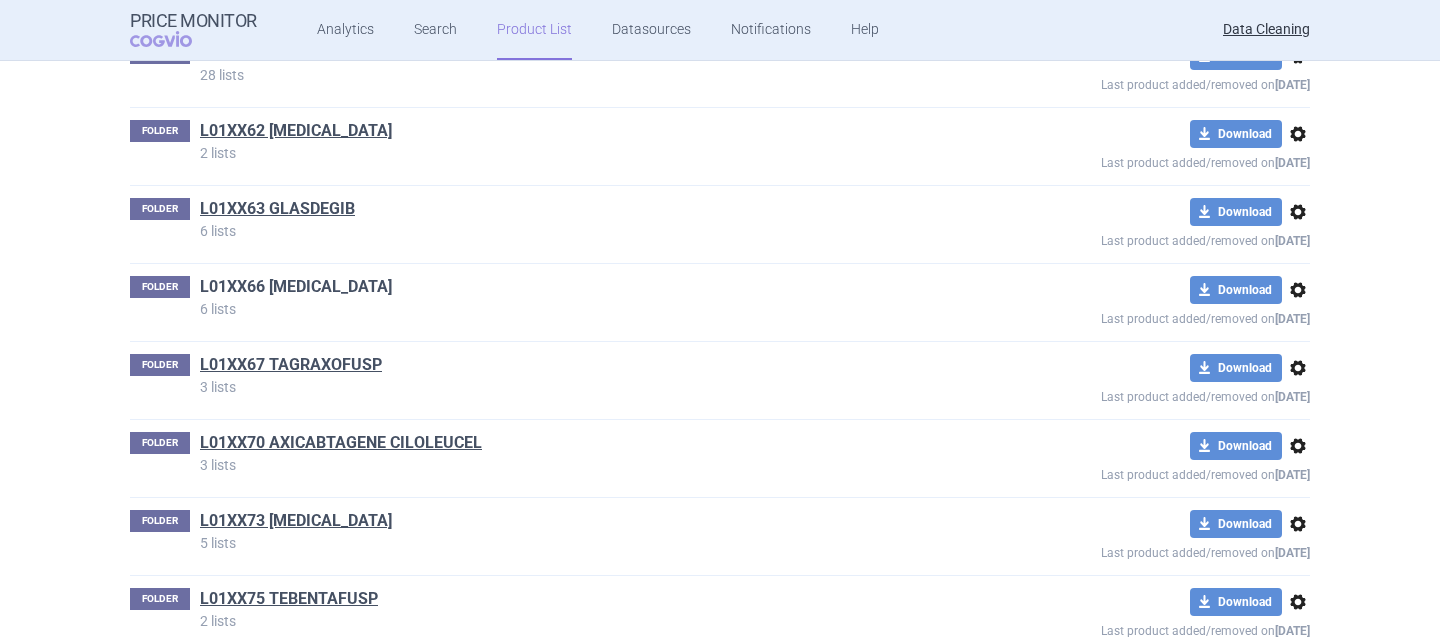 click on "L01XX66 [MEDICAL_DATA]" at bounding box center (296, 287) 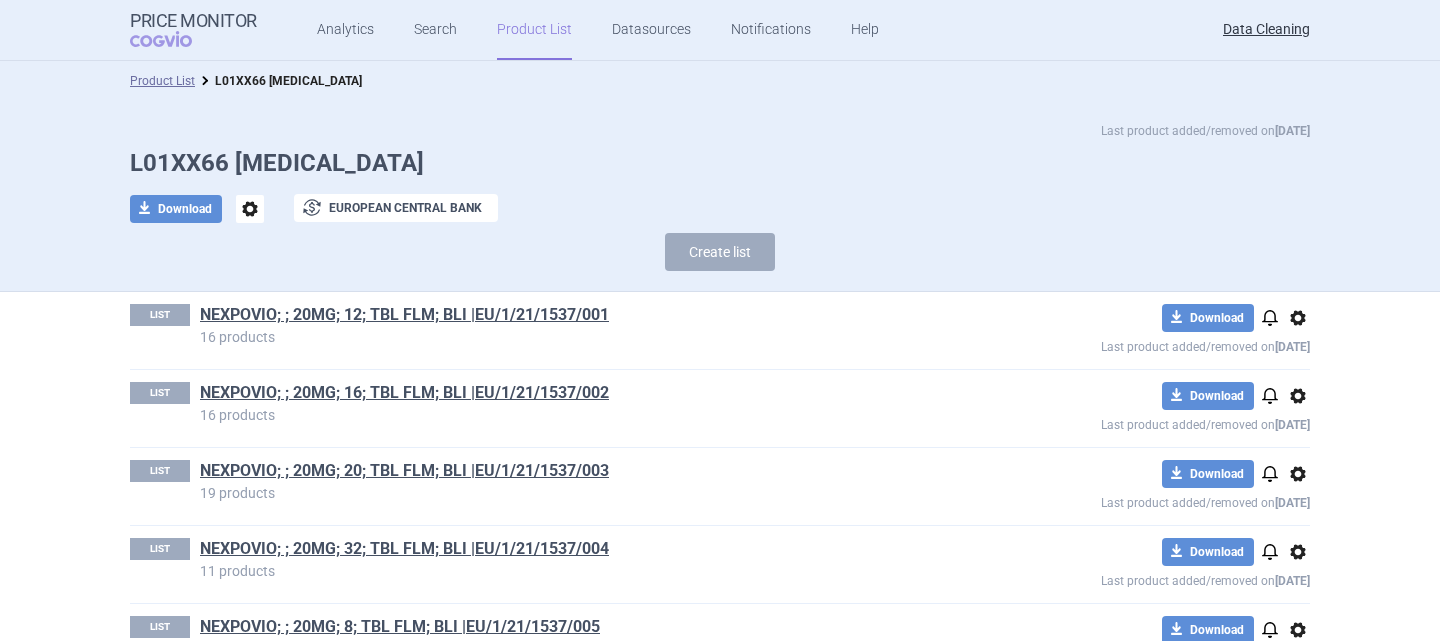 scroll, scrollTop: 139, scrollLeft: 0, axis: vertical 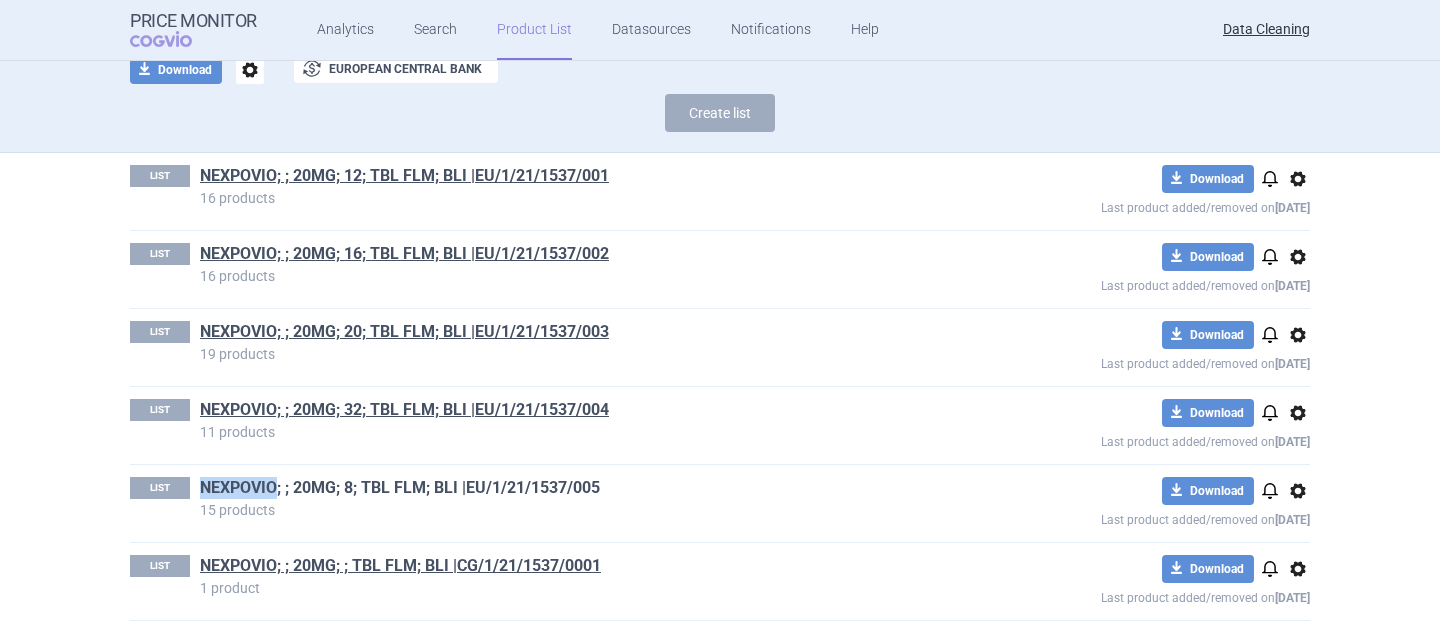 drag, startPoint x: 191, startPoint y: 484, endPoint x: 267, endPoint y: 483, distance: 76.00658 